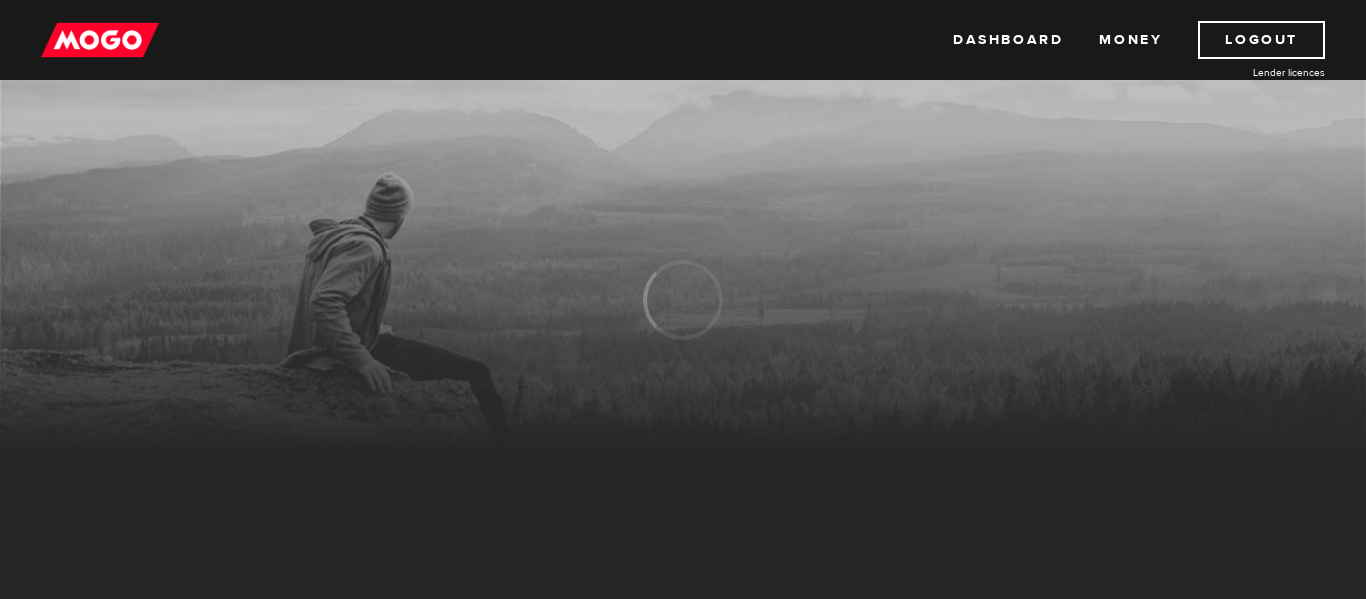 scroll, scrollTop: 0, scrollLeft: 0, axis: both 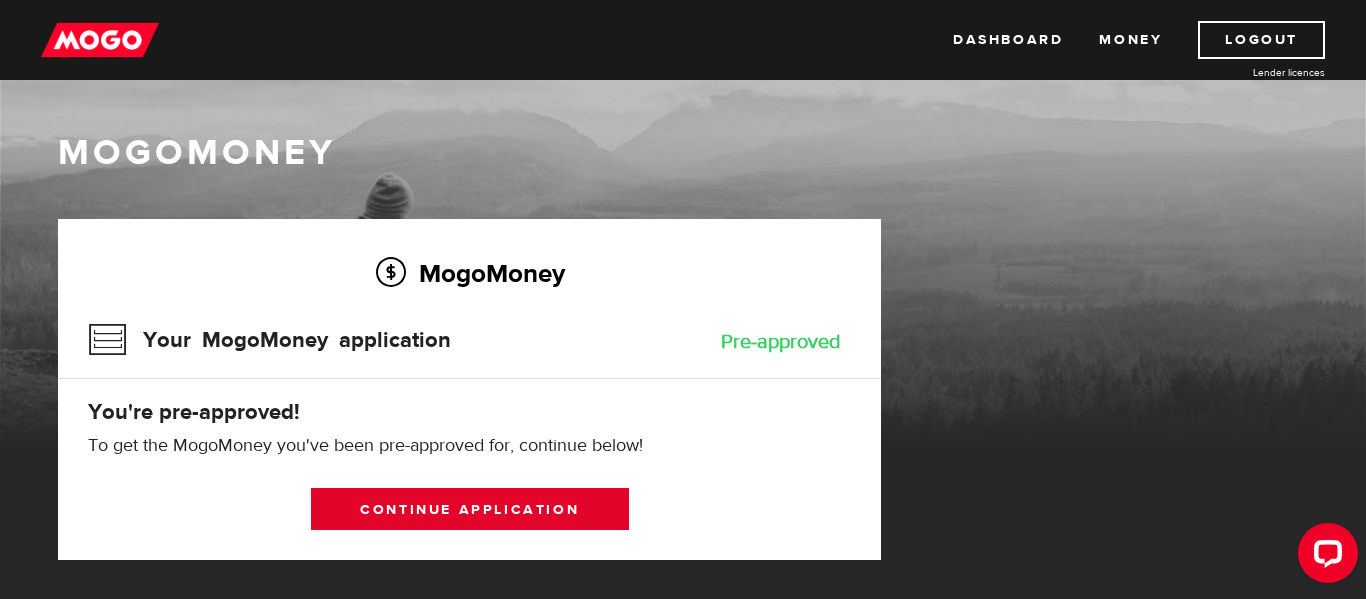 click on "Continue application" at bounding box center (470, 509) 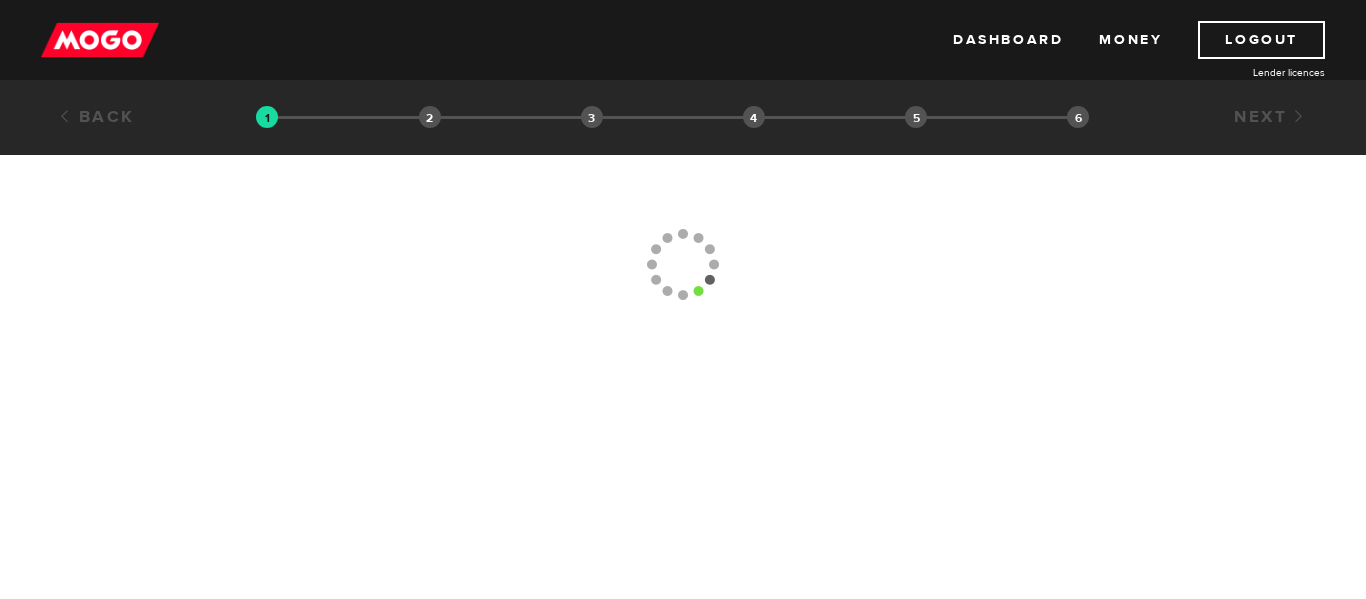 scroll, scrollTop: 0, scrollLeft: 0, axis: both 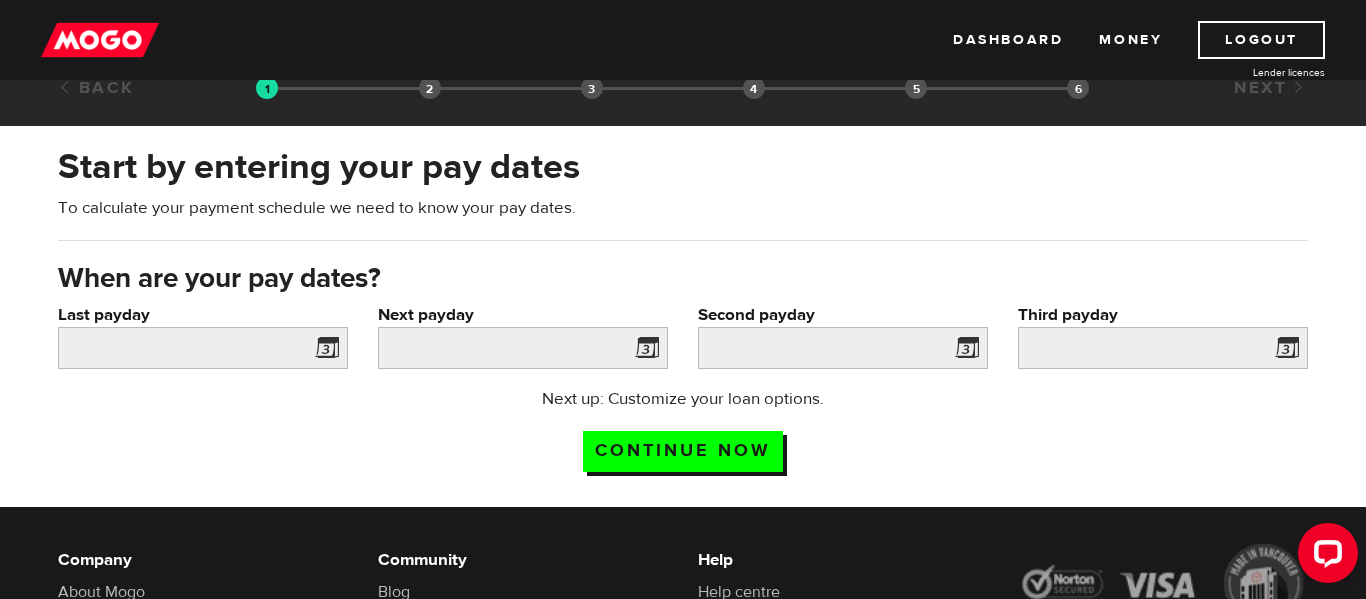 click at bounding box center [323, 351] 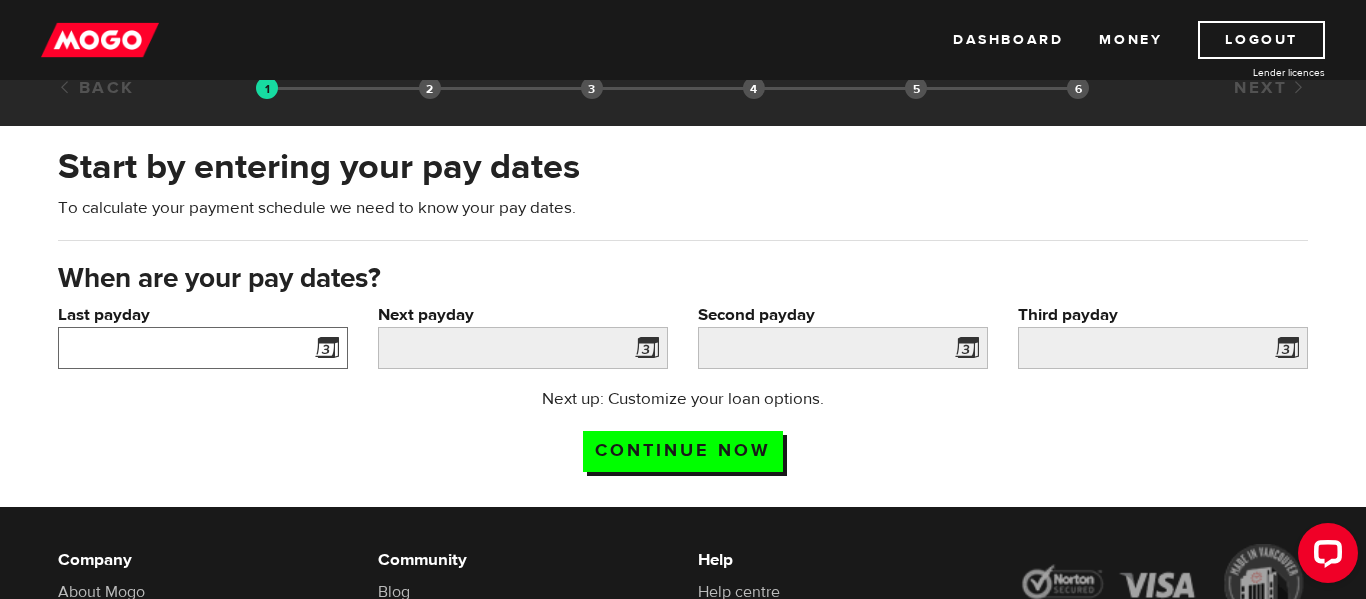 click on "Last payday" at bounding box center [203, 348] 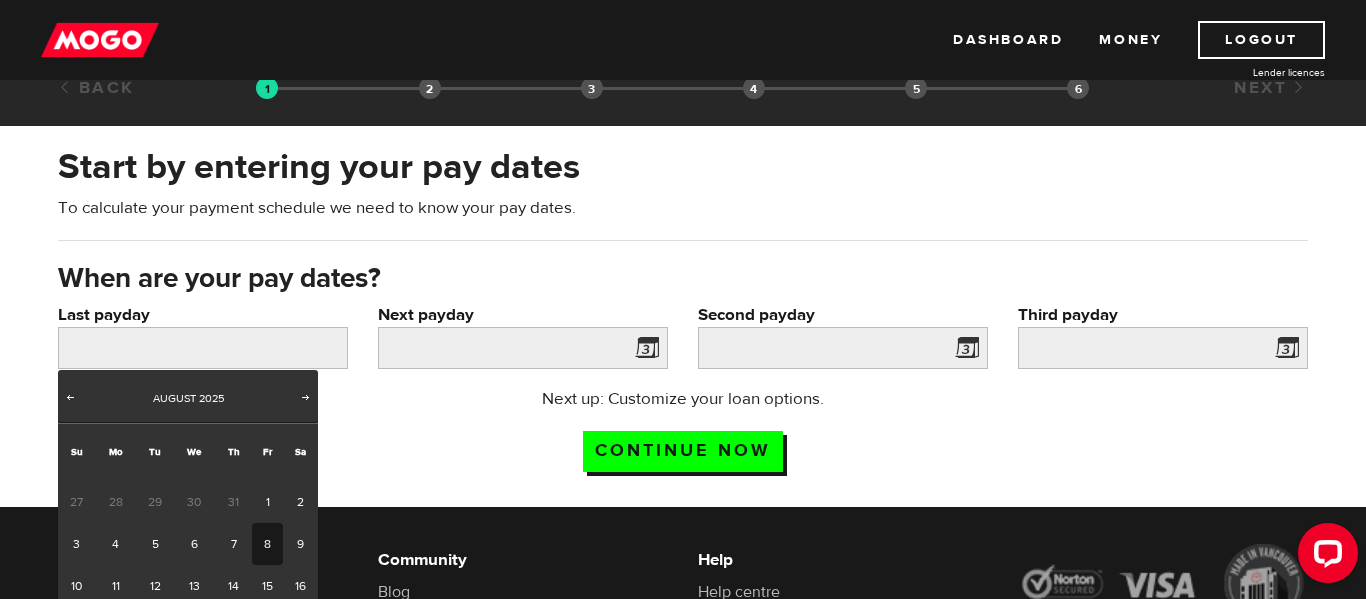 click on "8" at bounding box center (267, 544) 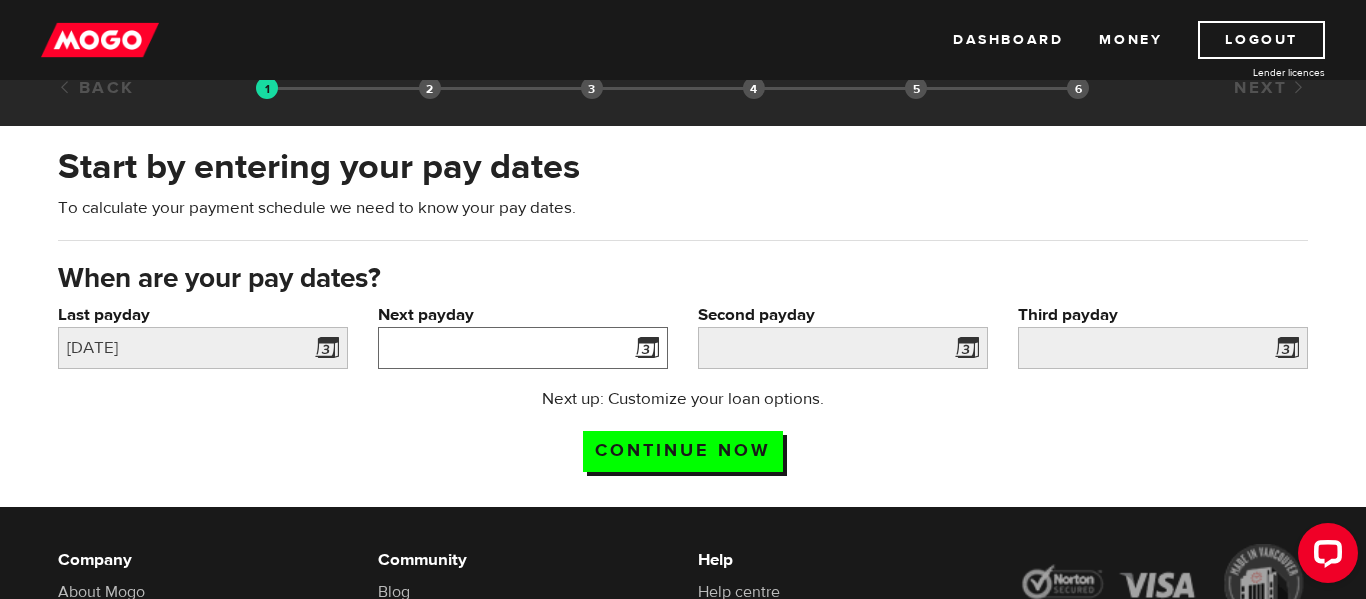click on "Next payday" at bounding box center (523, 348) 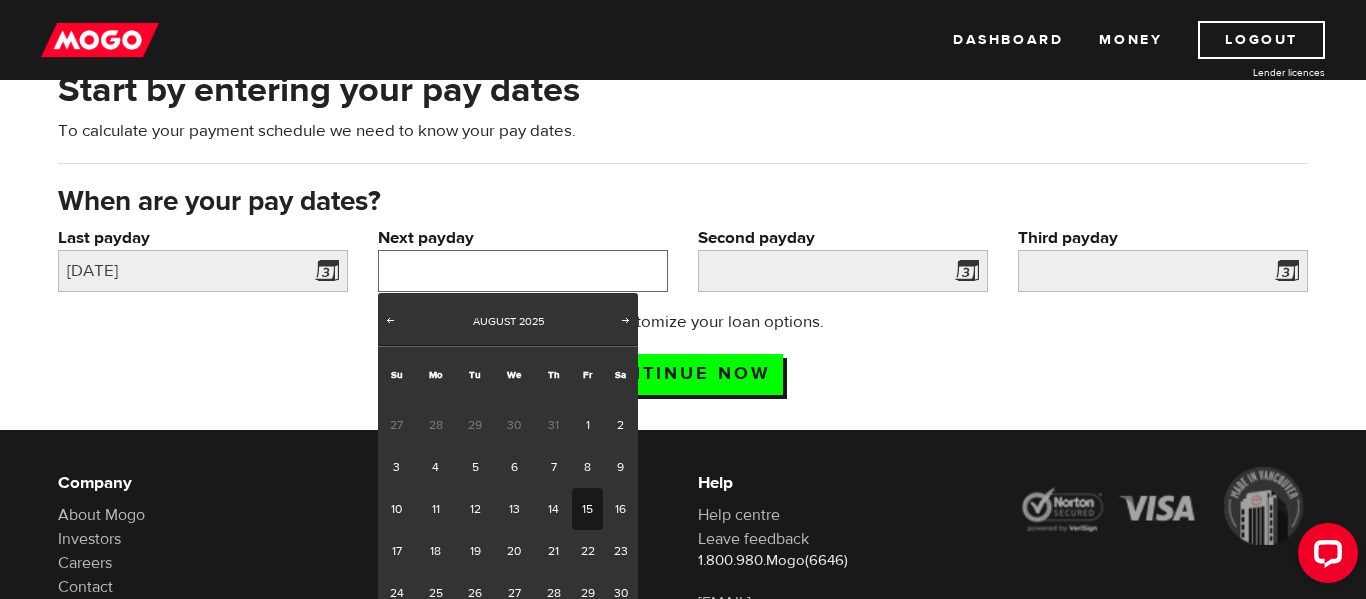 scroll, scrollTop: 109, scrollLeft: 0, axis: vertical 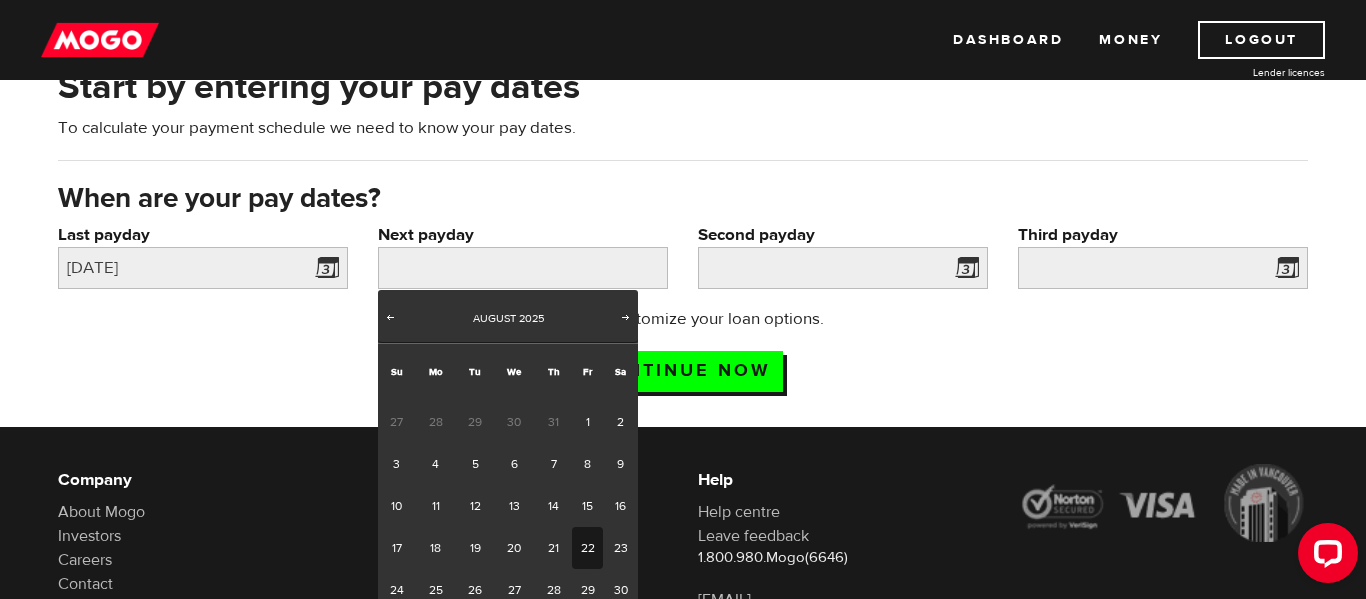 click on "22" at bounding box center [587, 548] 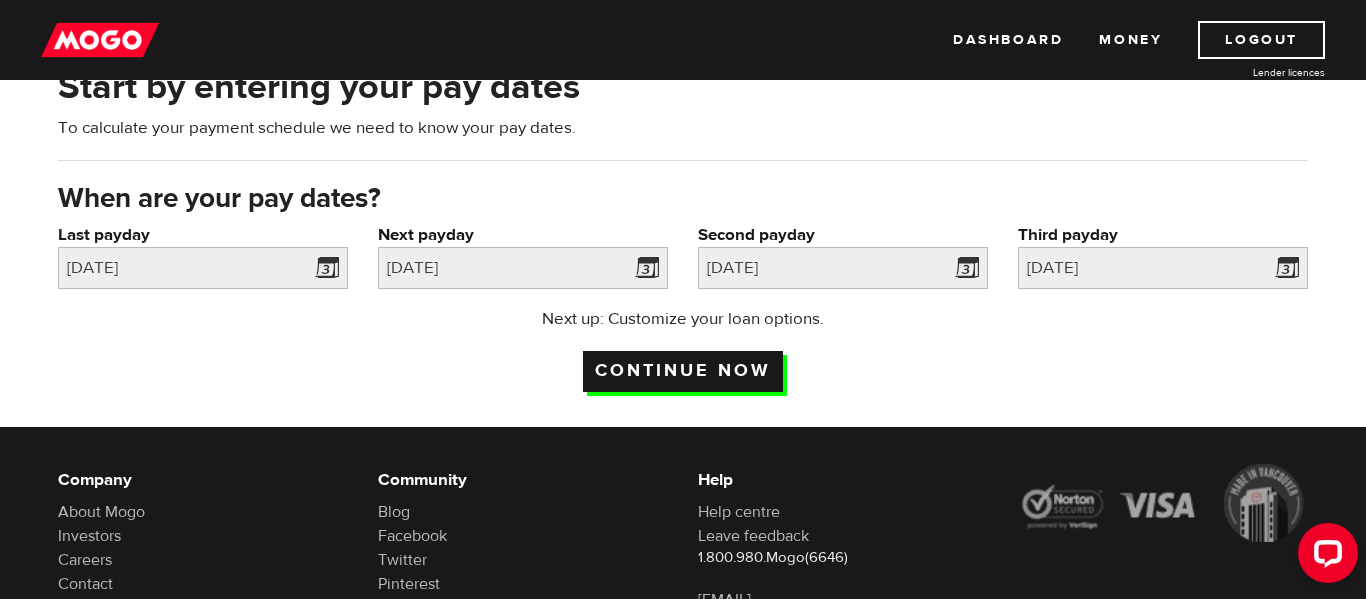 click on "Continue now" at bounding box center (683, 371) 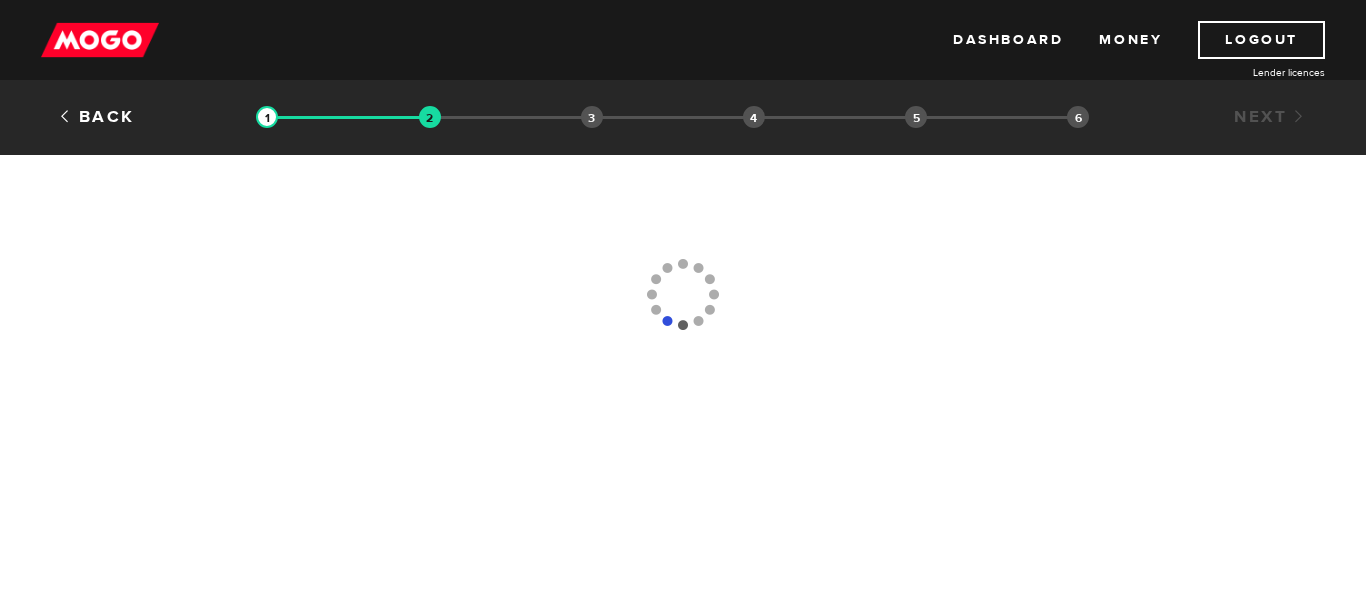 scroll, scrollTop: 0, scrollLeft: 0, axis: both 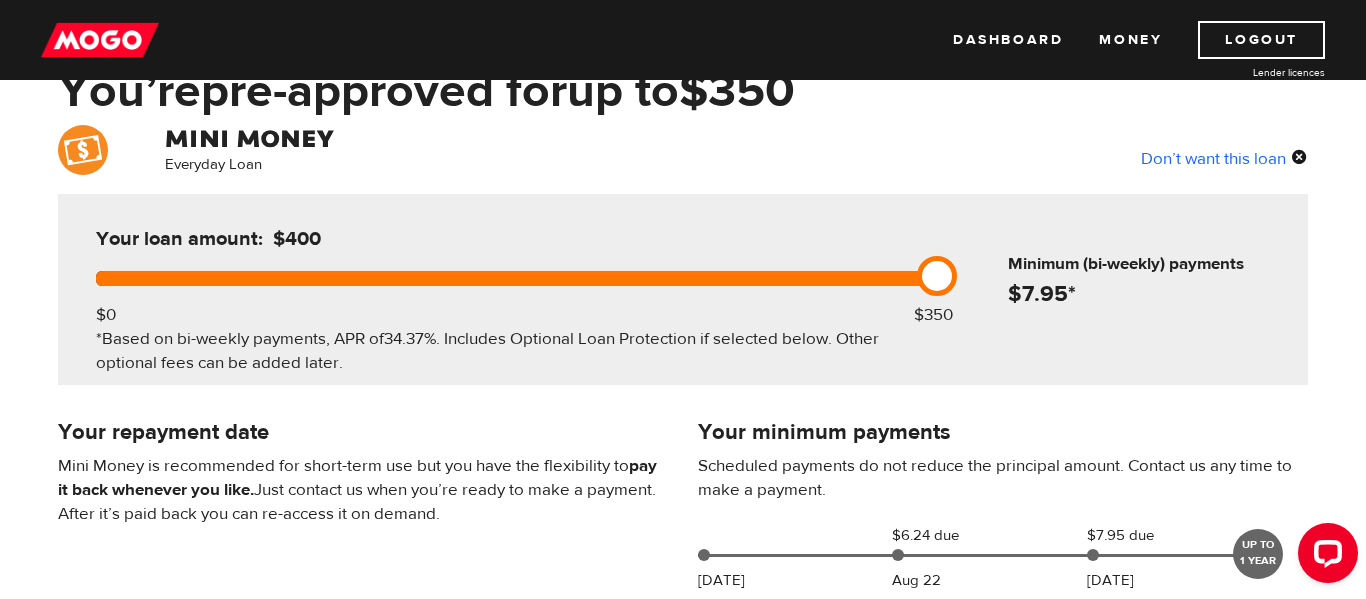 click at bounding box center (937, 276) 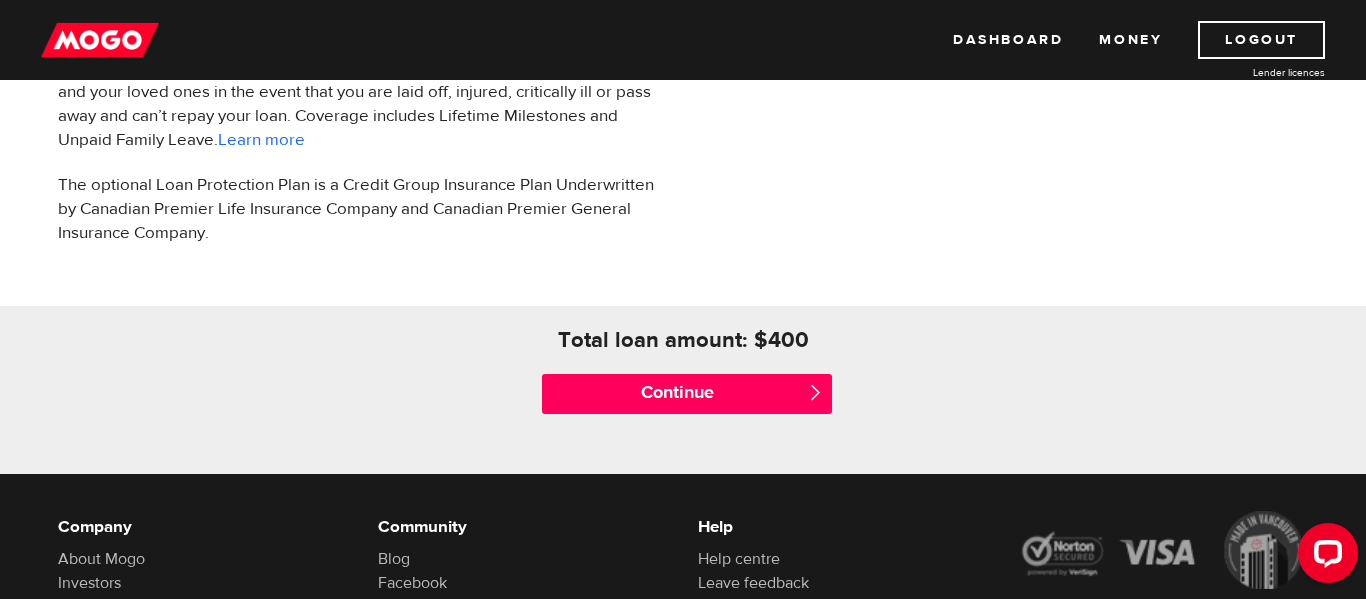 scroll, scrollTop: 800, scrollLeft: 0, axis: vertical 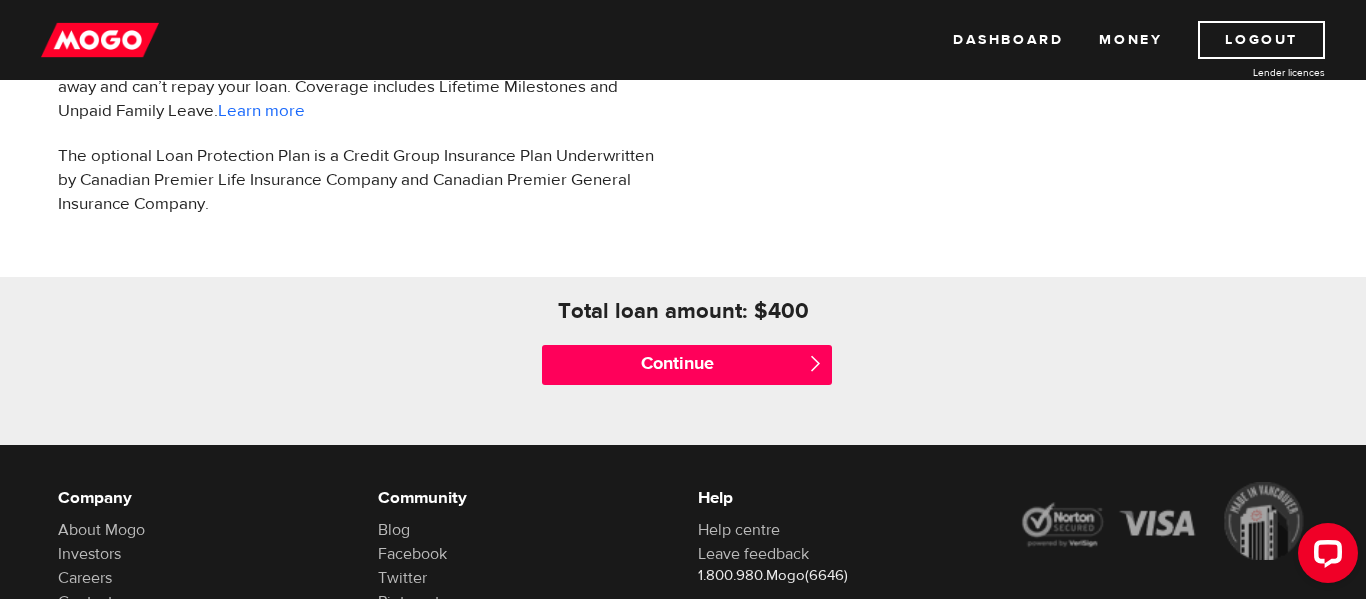 click on "" at bounding box center [815, 363] 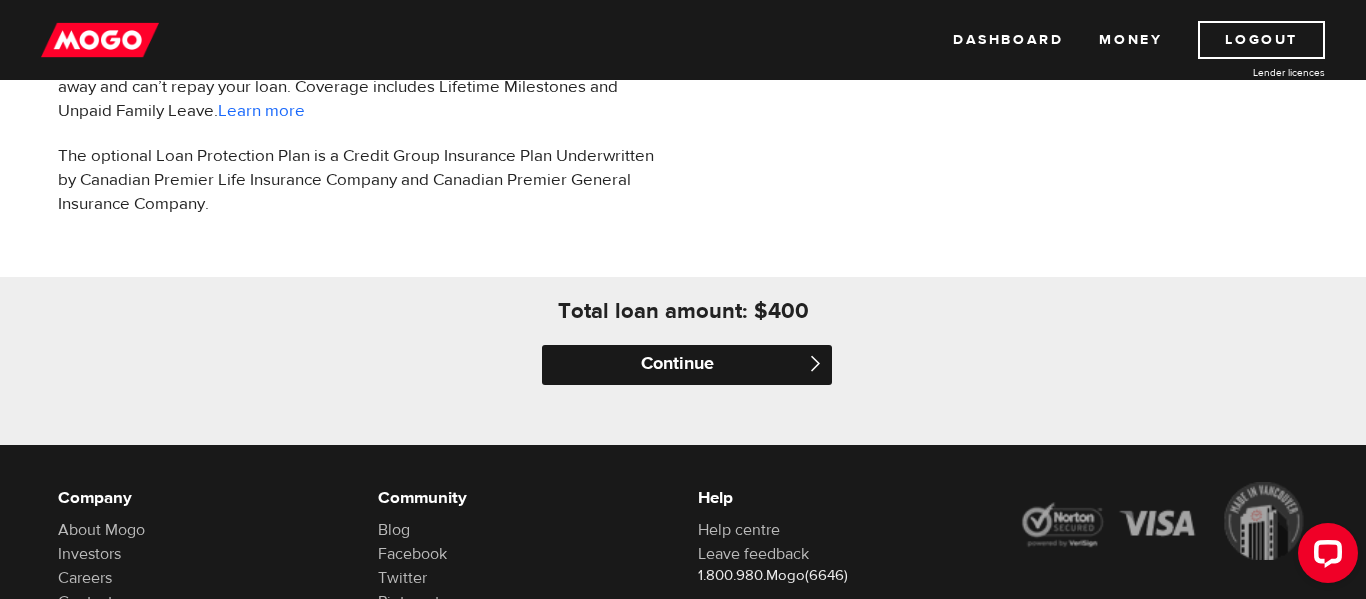 click on "Continue" at bounding box center (687, 365) 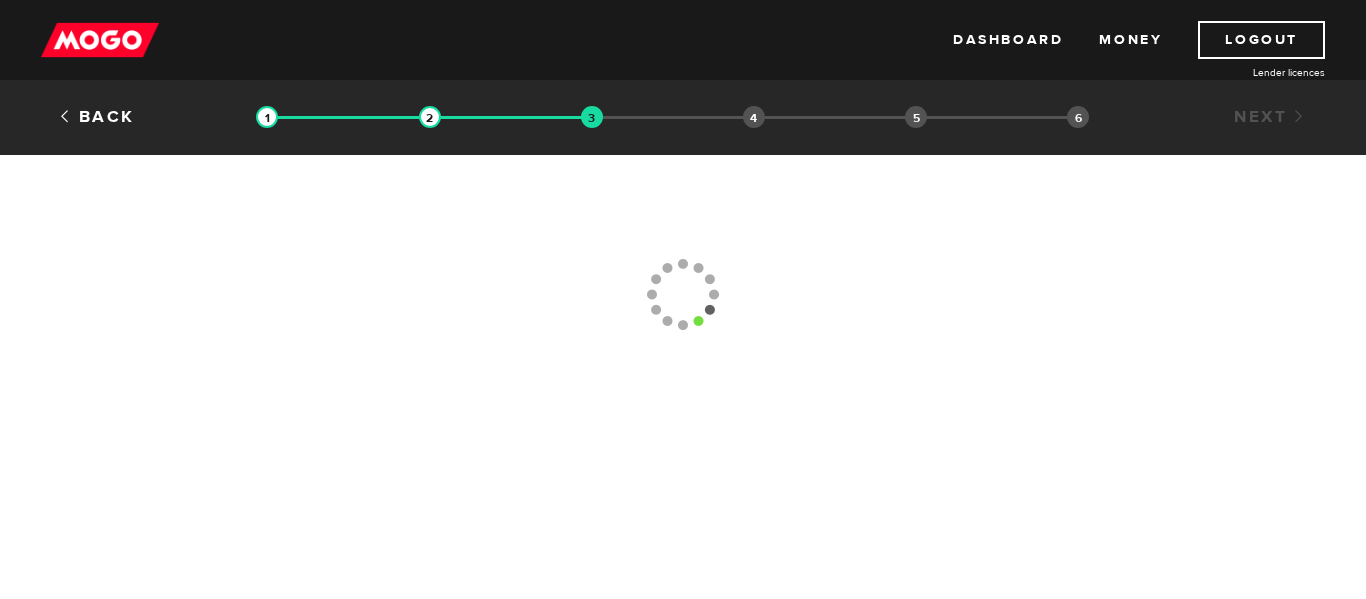 scroll, scrollTop: 0, scrollLeft: 0, axis: both 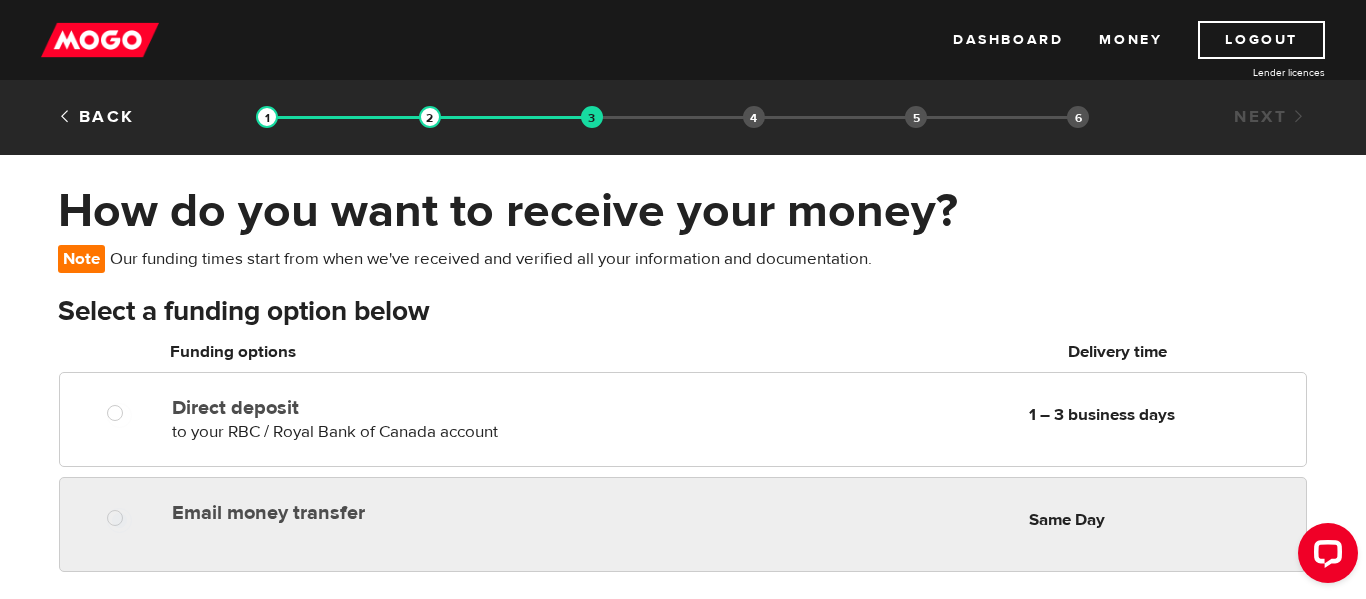radio on "true" 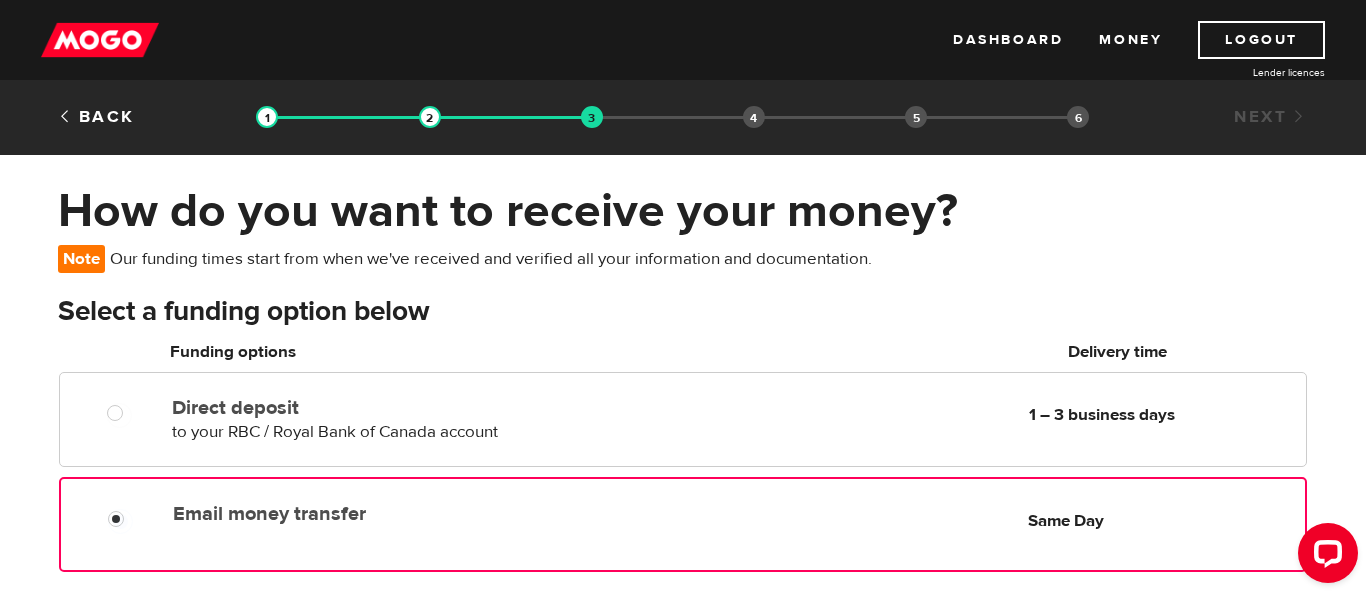 click on "Select a funding option below" at bounding box center [683, 312] 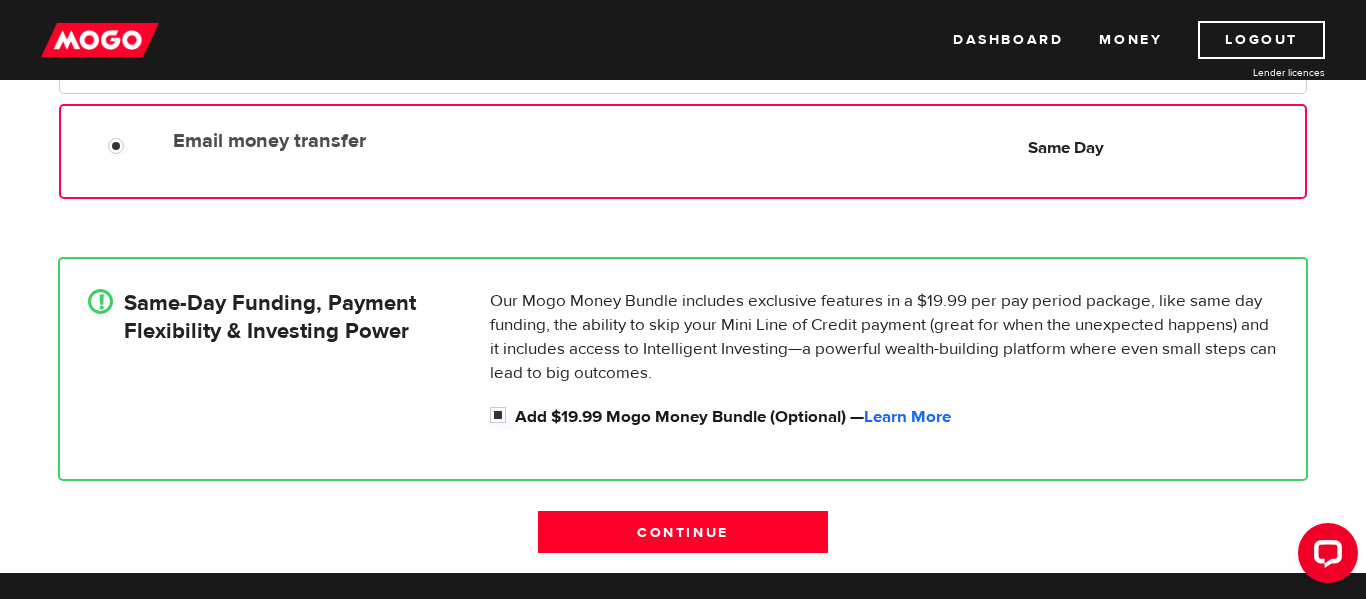scroll, scrollTop: 400, scrollLeft: 0, axis: vertical 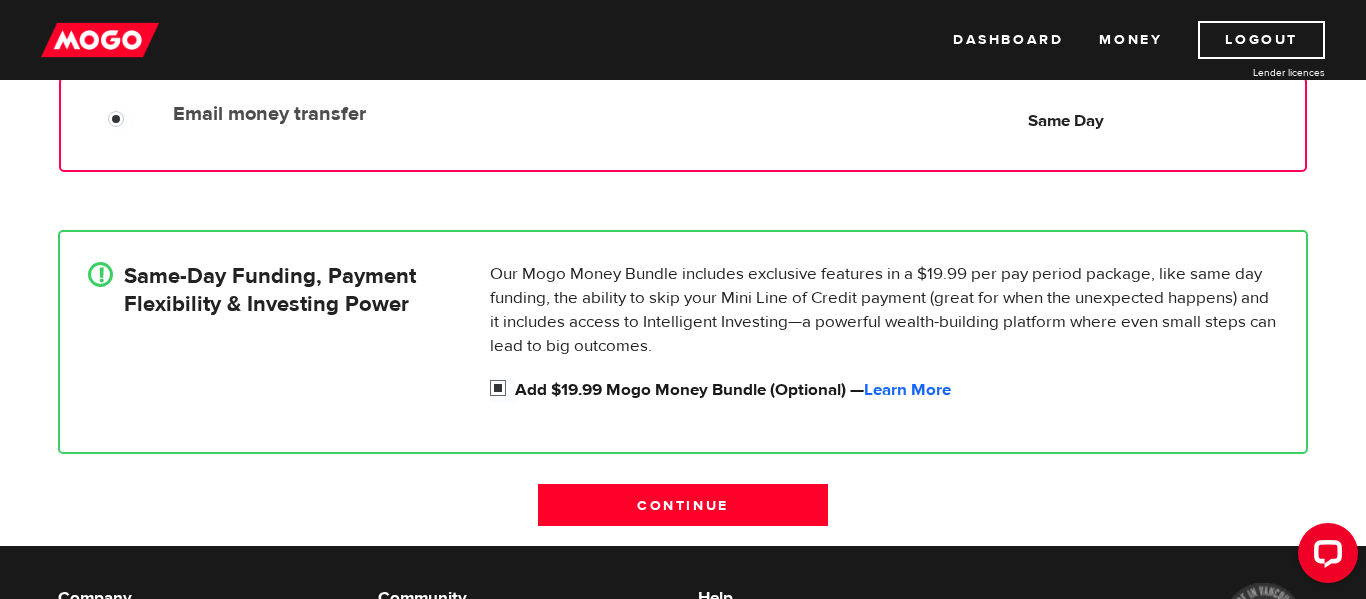 click on "Add $19.99 Mogo Money Bundle (Optional) —  Learn More" at bounding box center (502, 390) 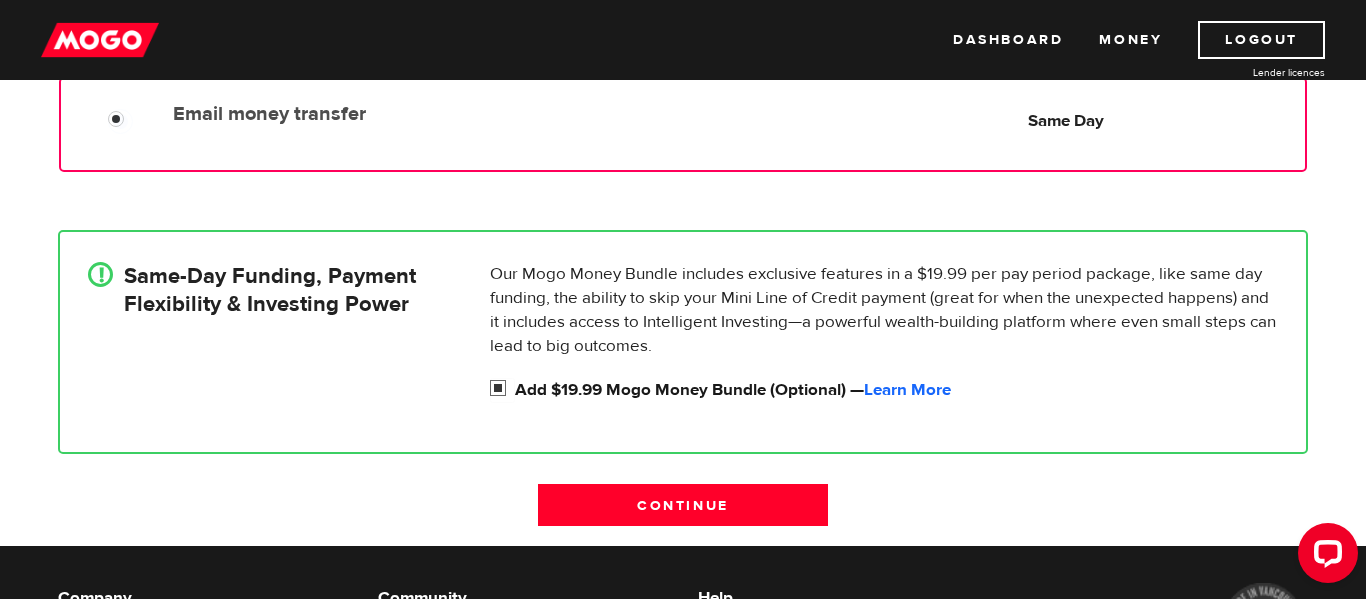 radio on "false" 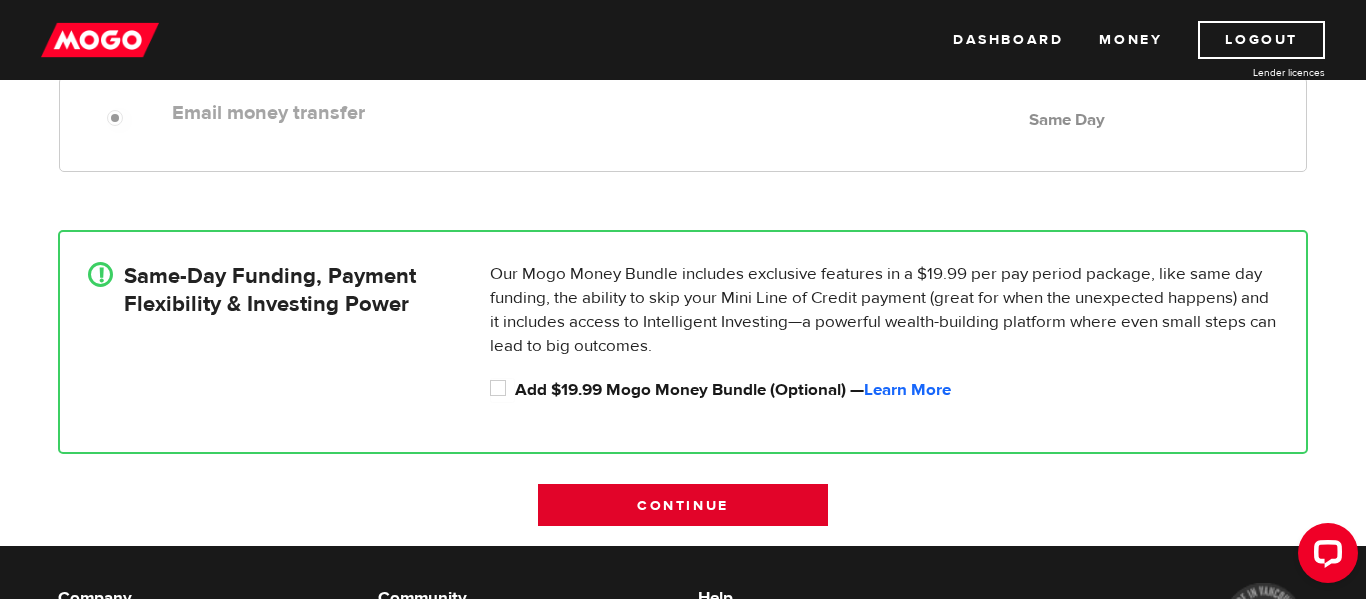 click on "Continue" at bounding box center (683, 505) 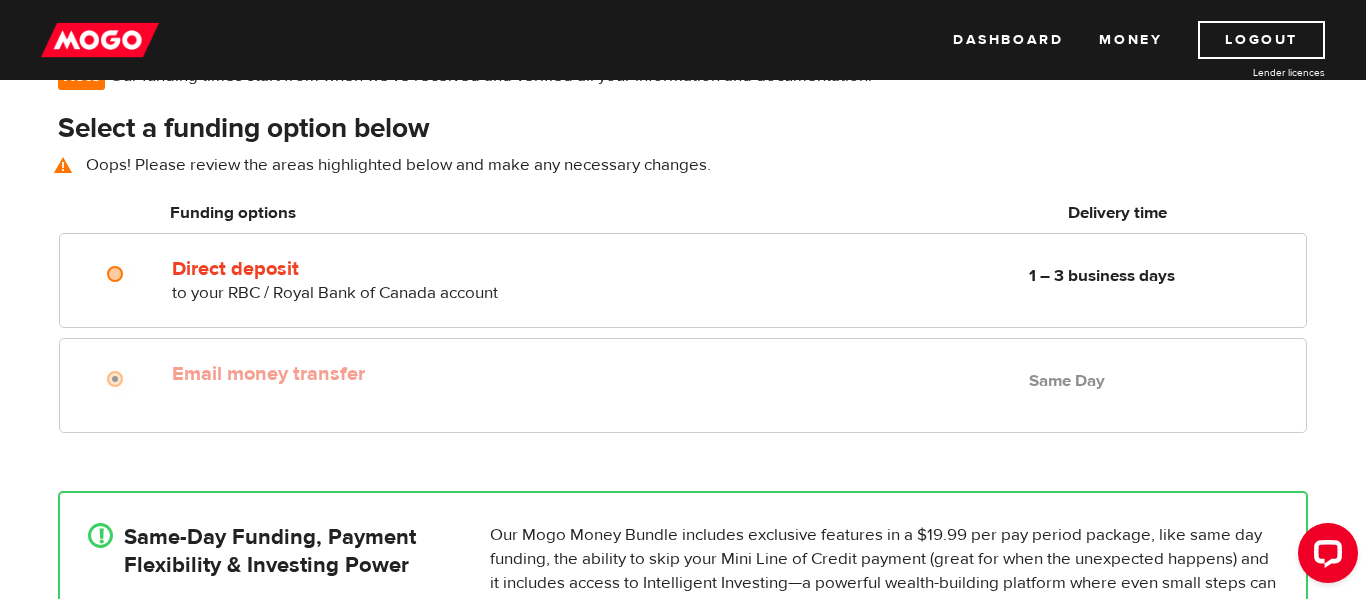 scroll, scrollTop: 147, scrollLeft: 0, axis: vertical 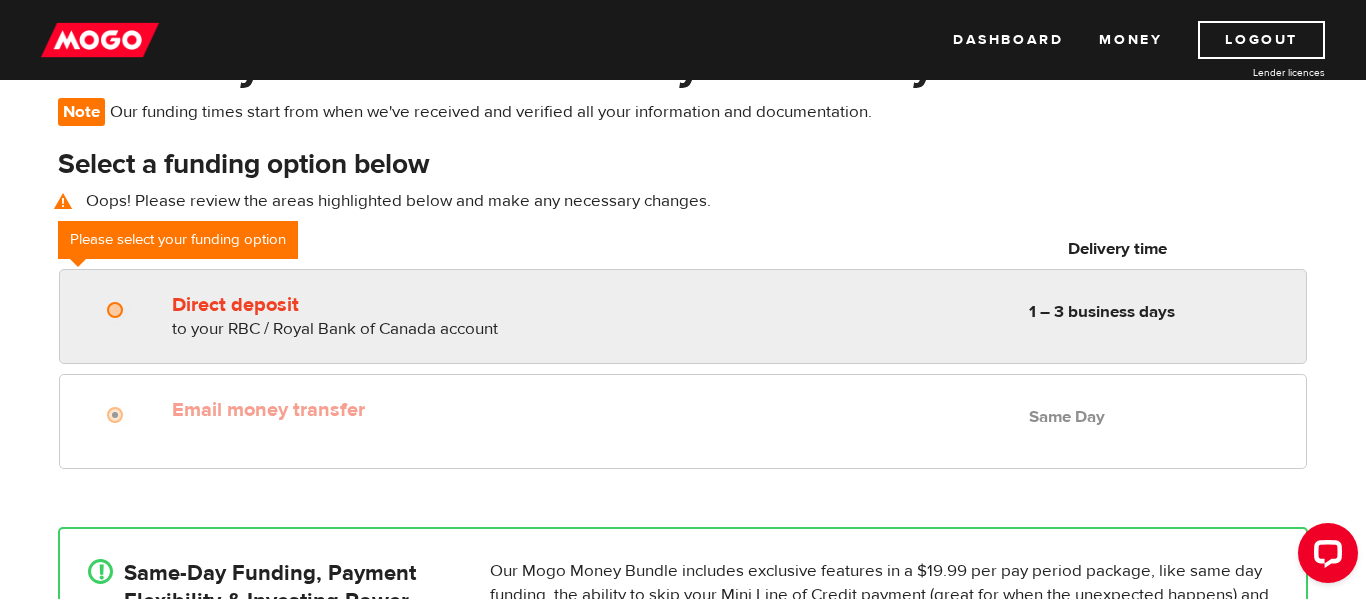 radio on "true" 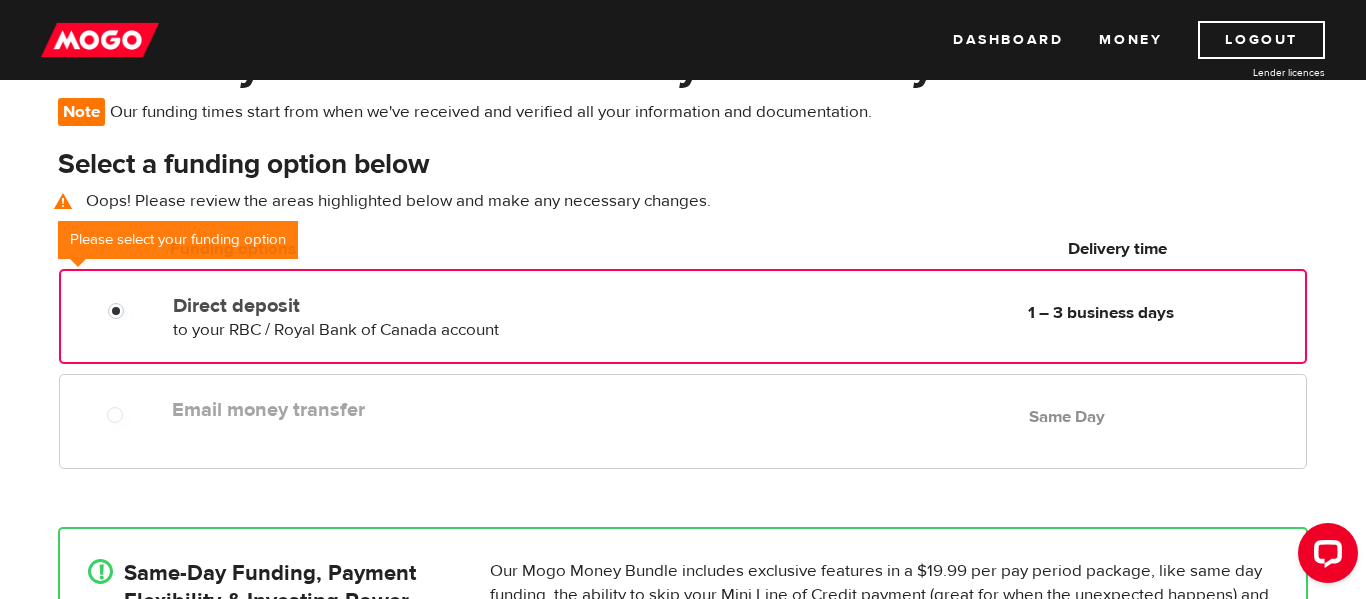 click on "Direct deposit to your RBC / Royal Bank of Canada account Delivery in  1 – 3 business days 1 – 3 business days" at bounding box center (683, 316) 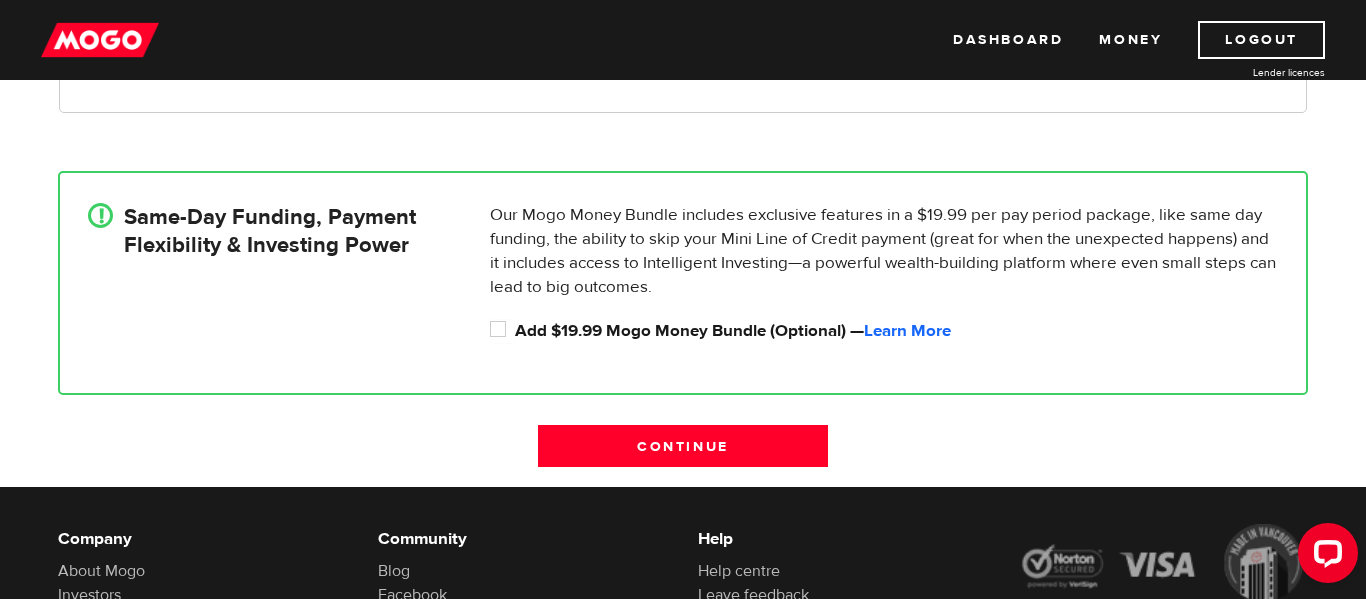 scroll, scrollTop: 507, scrollLeft: 0, axis: vertical 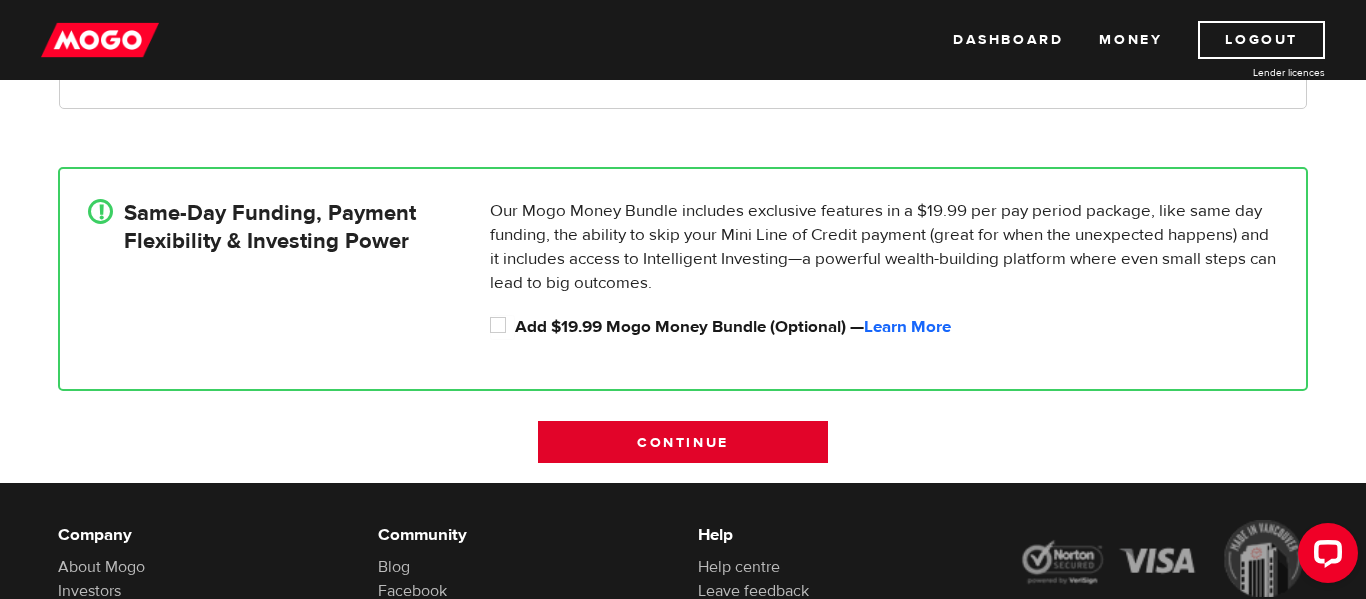 click on "Continue" at bounding box center [683, 442] 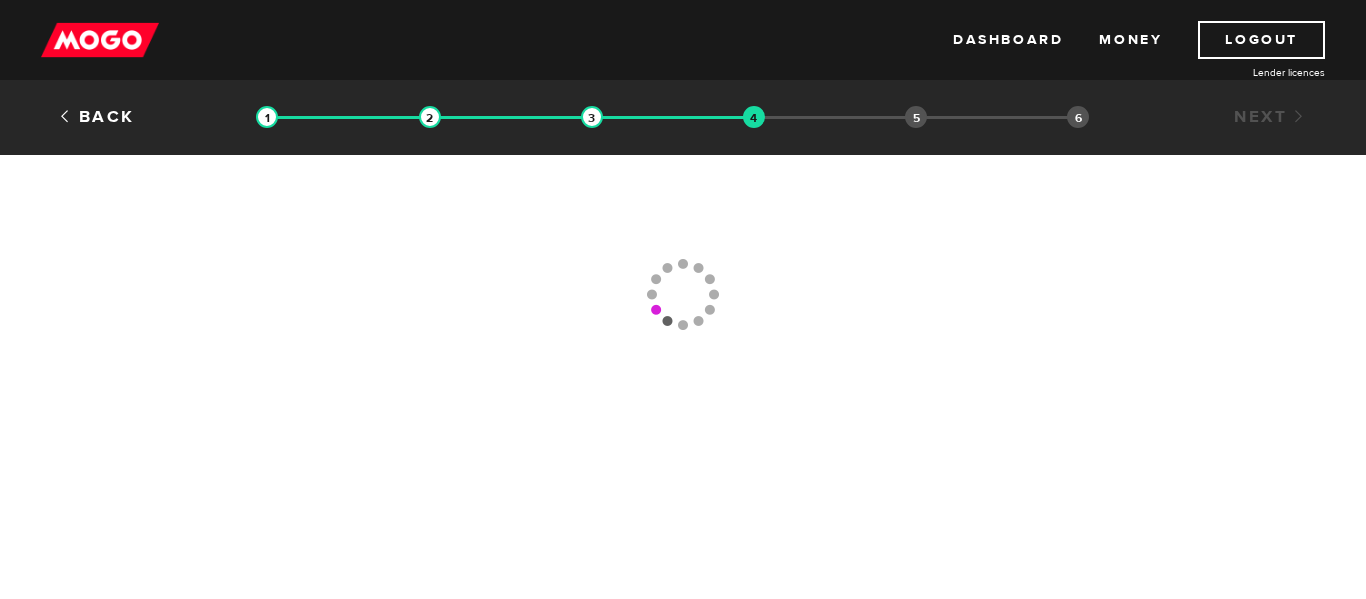 scroll, scrollTop: 0, scrollLeft: 0, axis: both 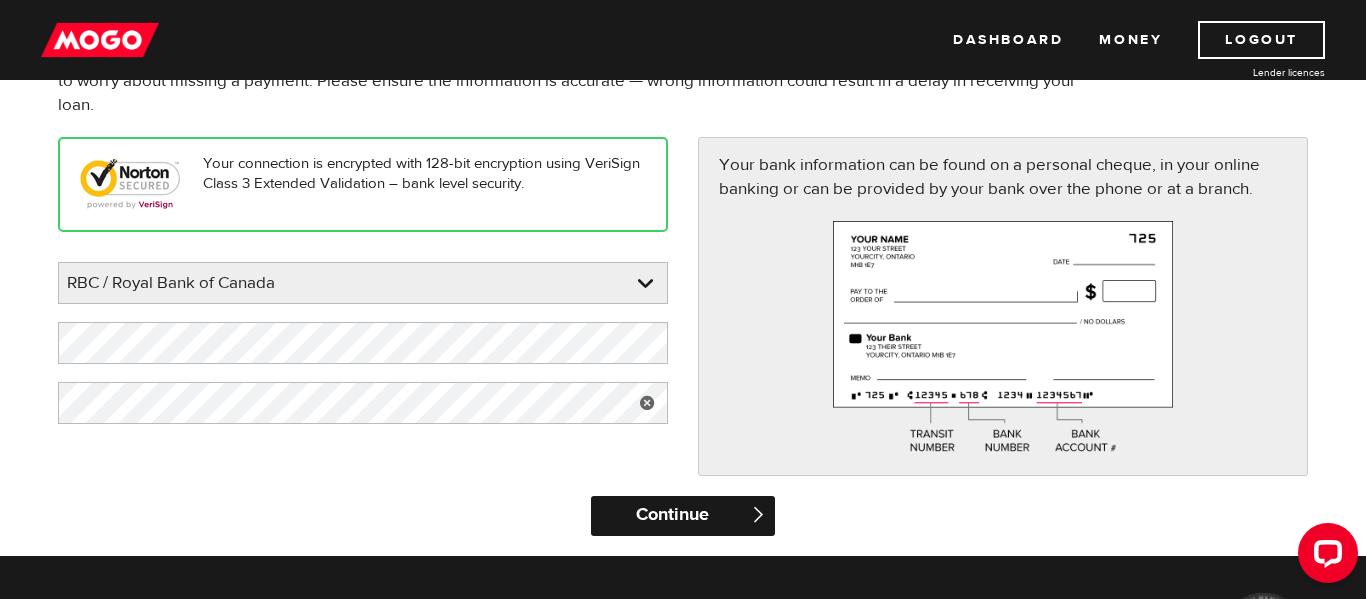 click on "Continue" at bounding box center (682, 516) 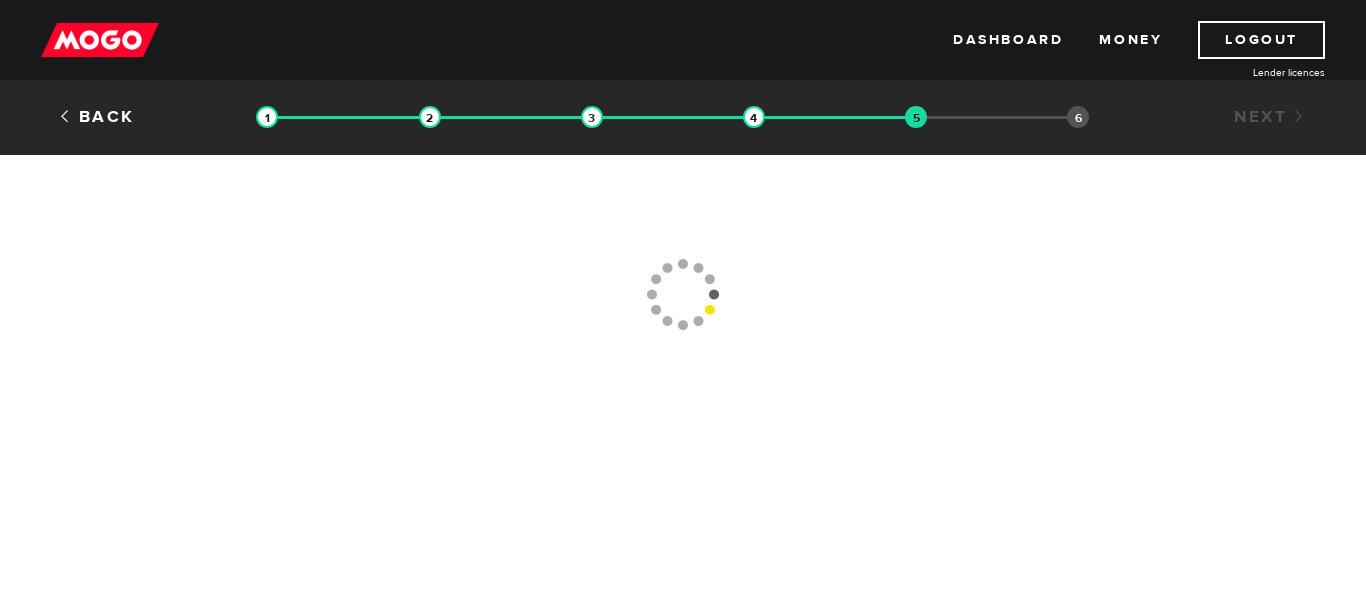 scroll, scrollTop: 0, scrollLeft: 0, axis: both 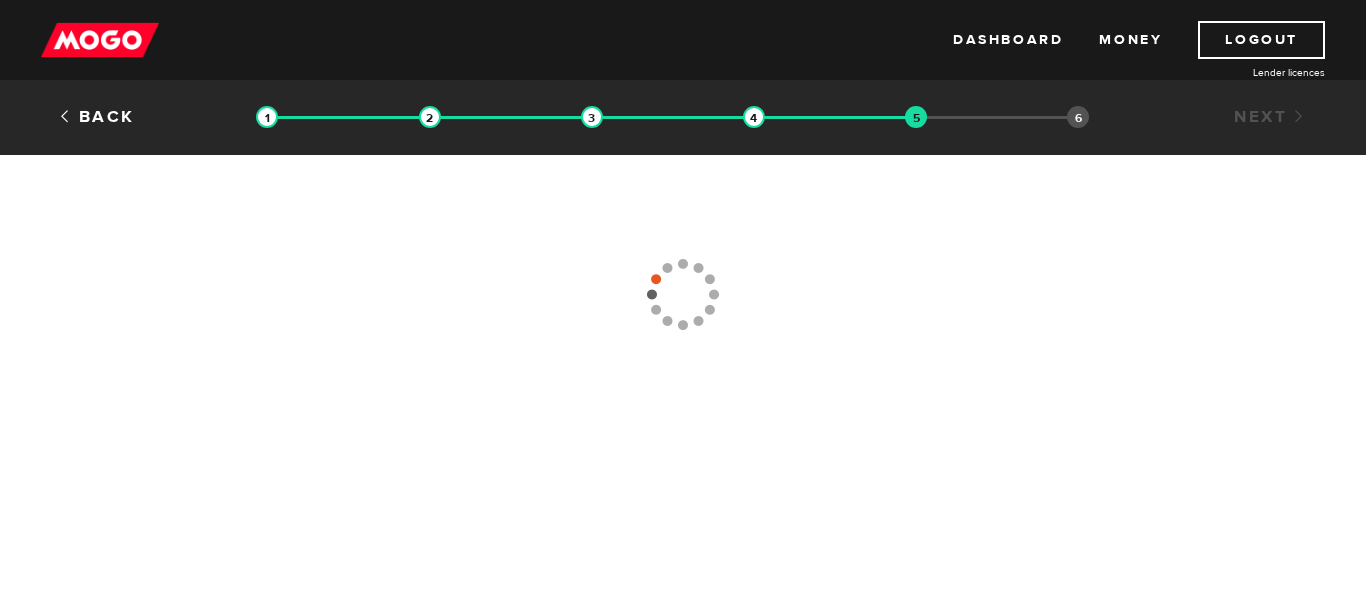 type 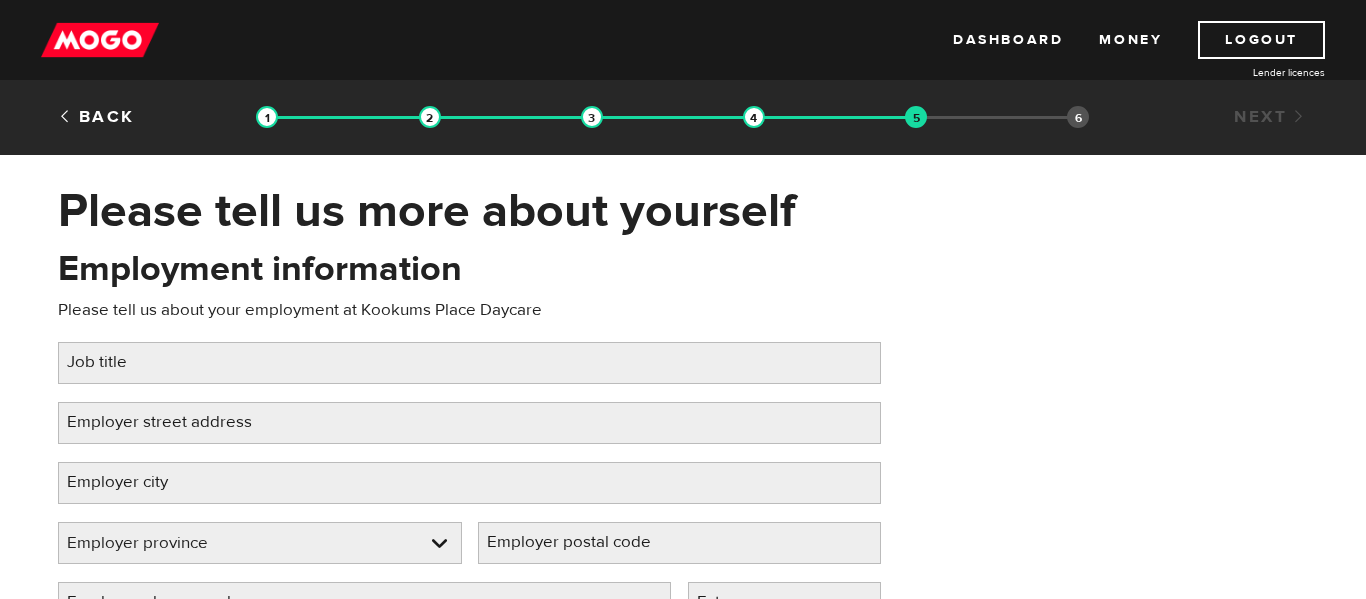 scroll, scrollTop: 0, scrollLeft: 0, axis: both 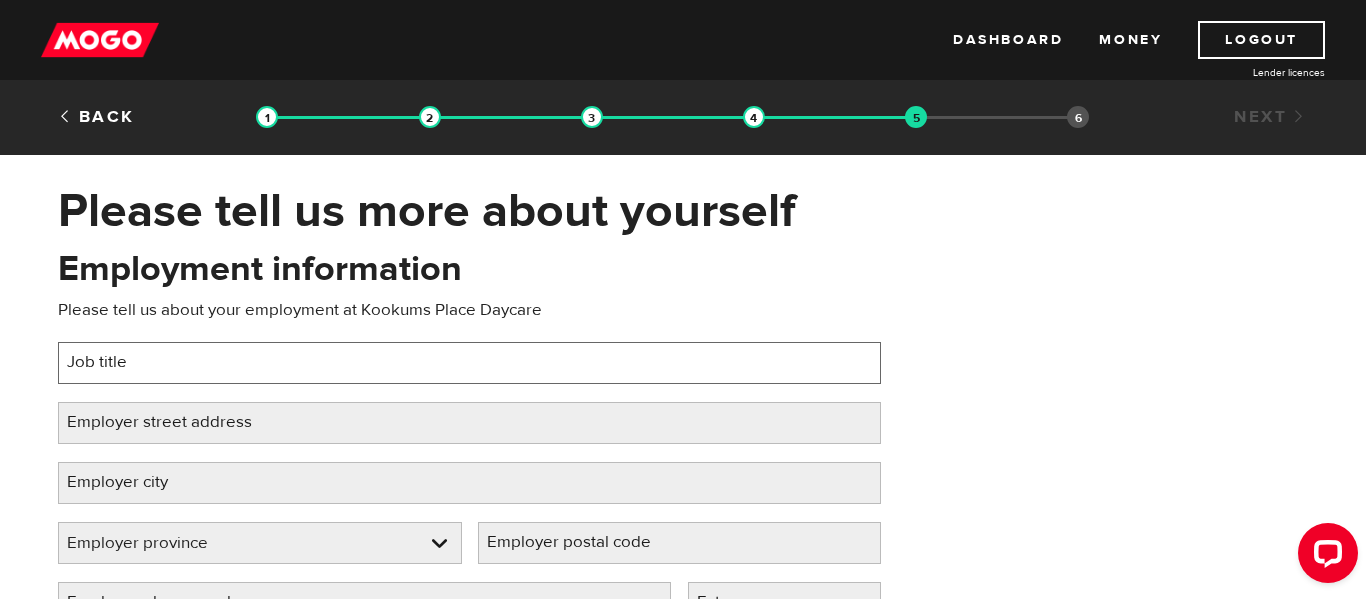 click on "Job title" at bounding box center [469, 363] 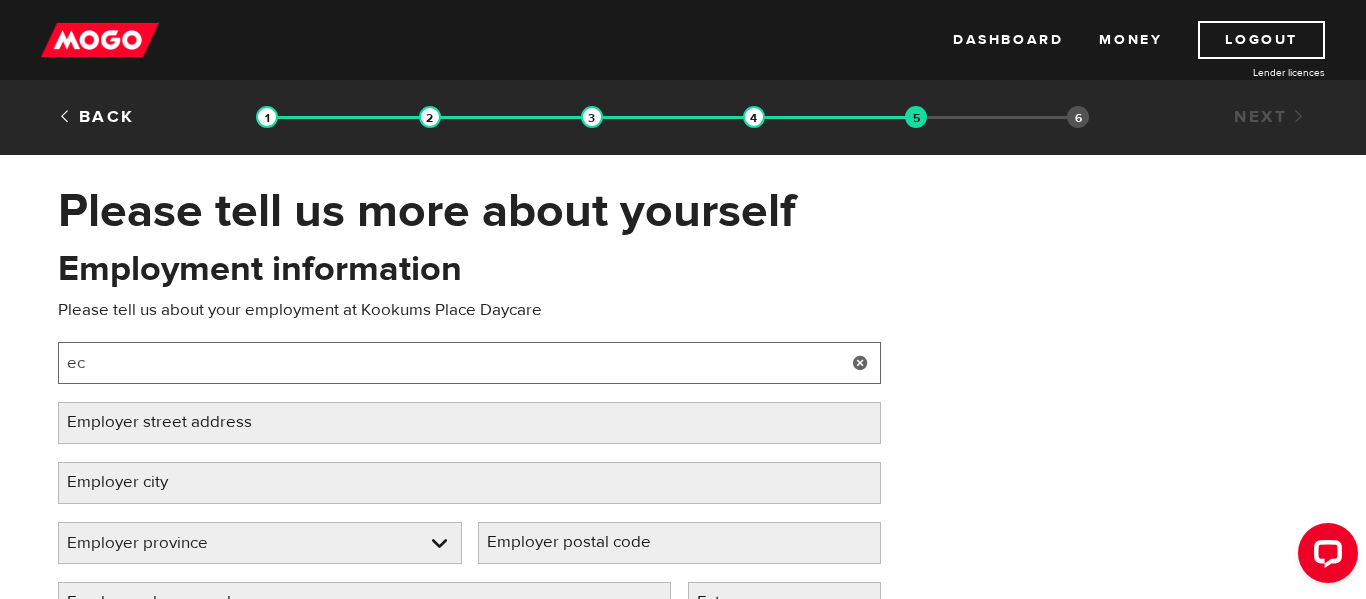 type on "e" 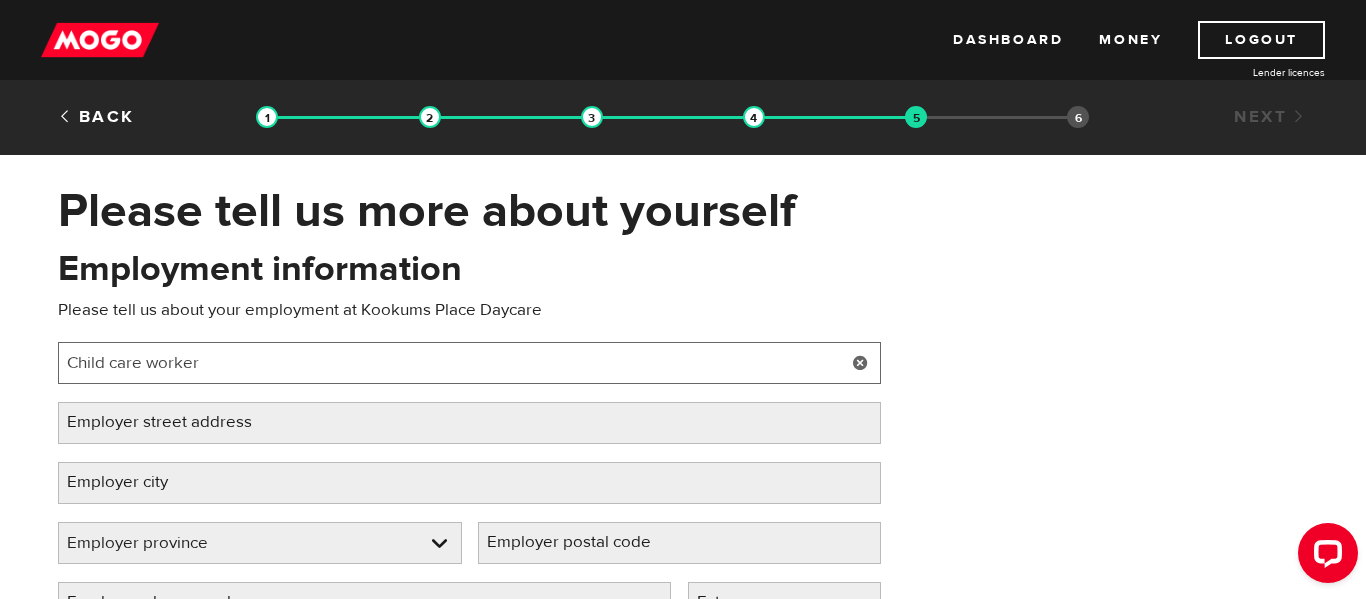 type on "Child care worker" 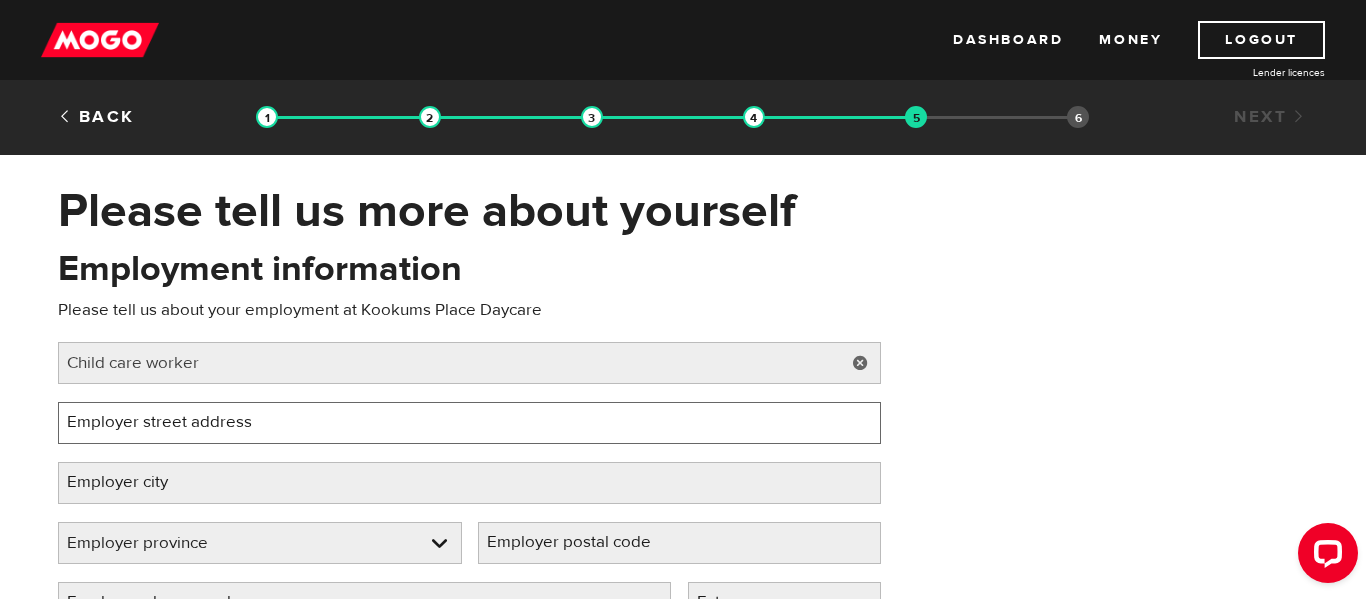 click on "Employer street address" at bounding box center [469, 423] 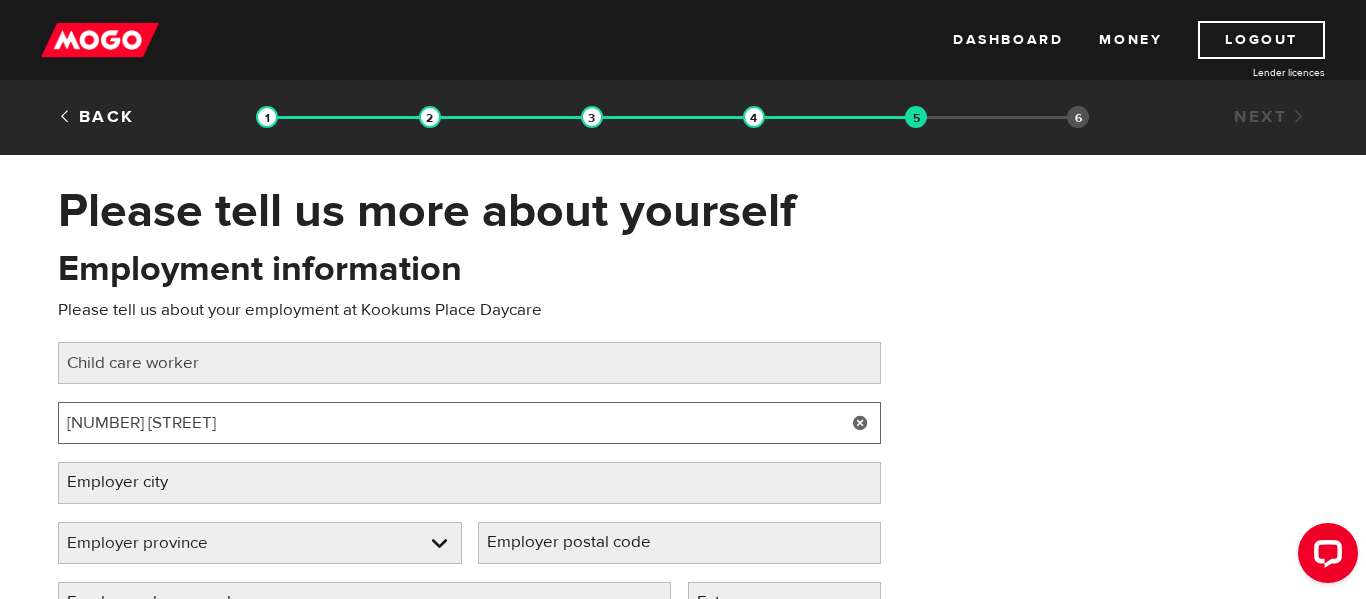 type on "181 higgins avenue" 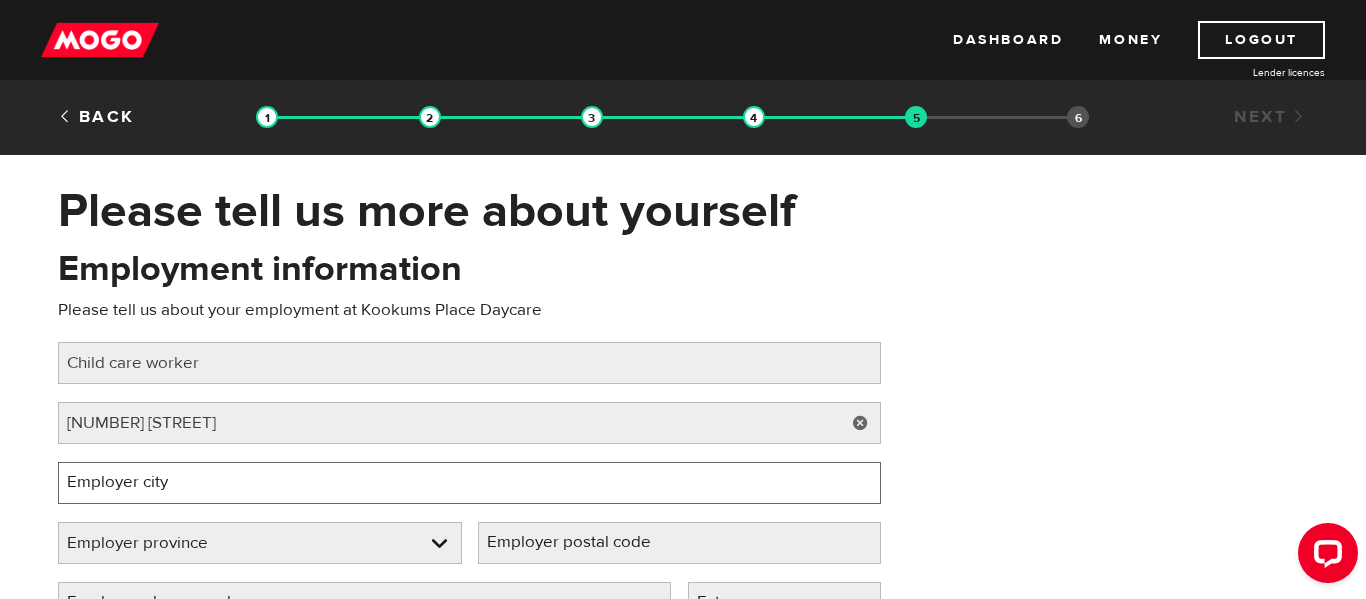 click on "Employer city" at bounding box center [469, 483] 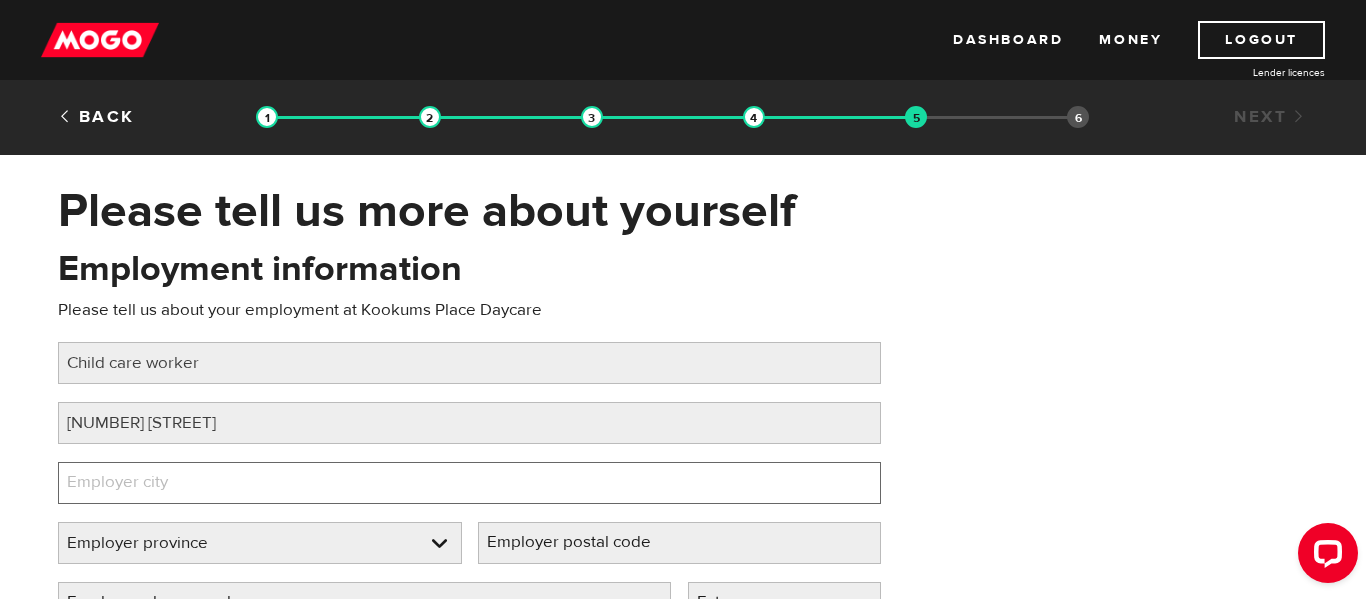type on "Winnipeg" 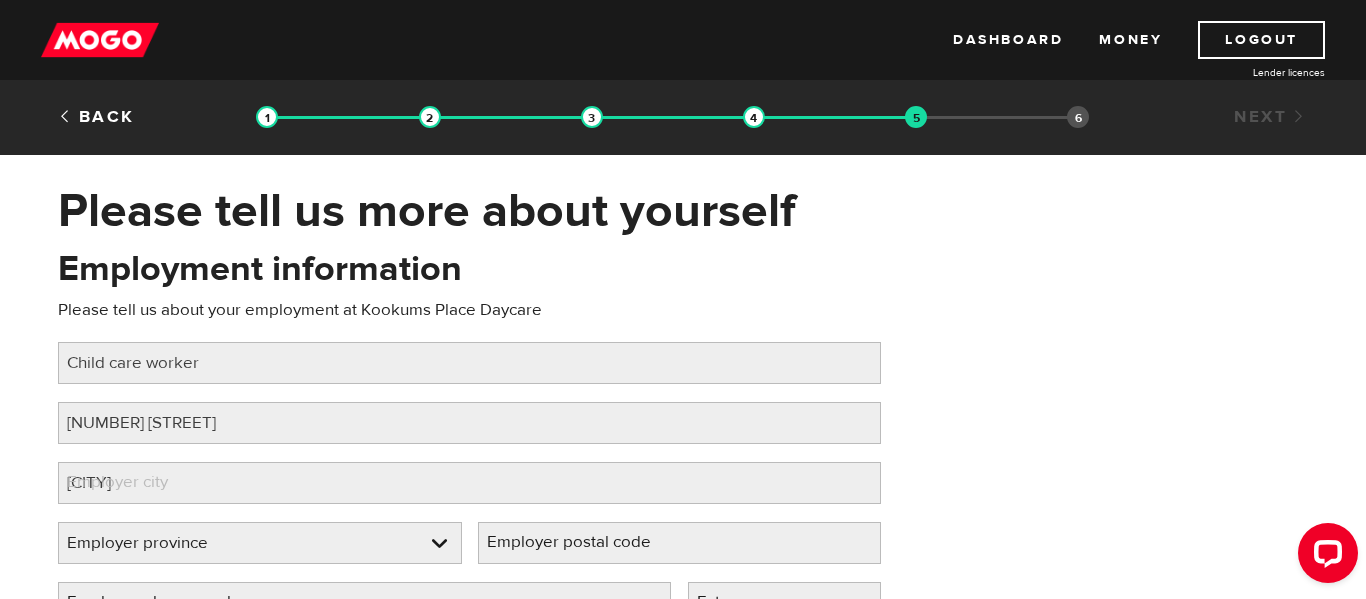 select on "MB" 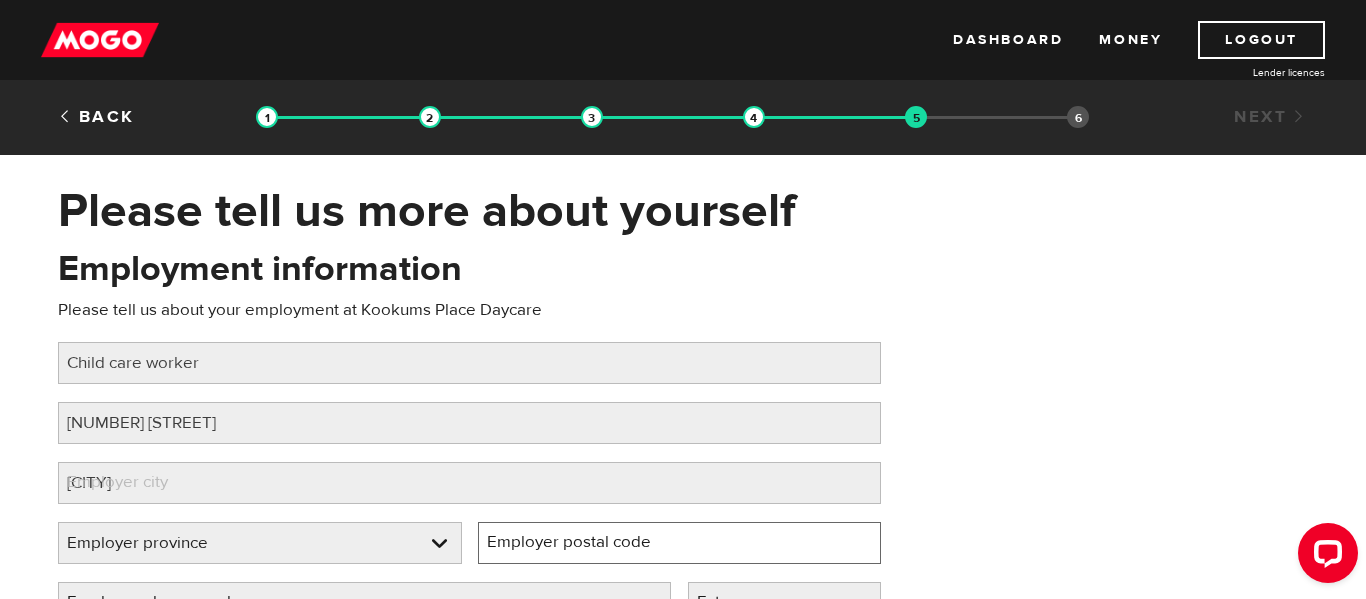 type on "R3B 0Z8" 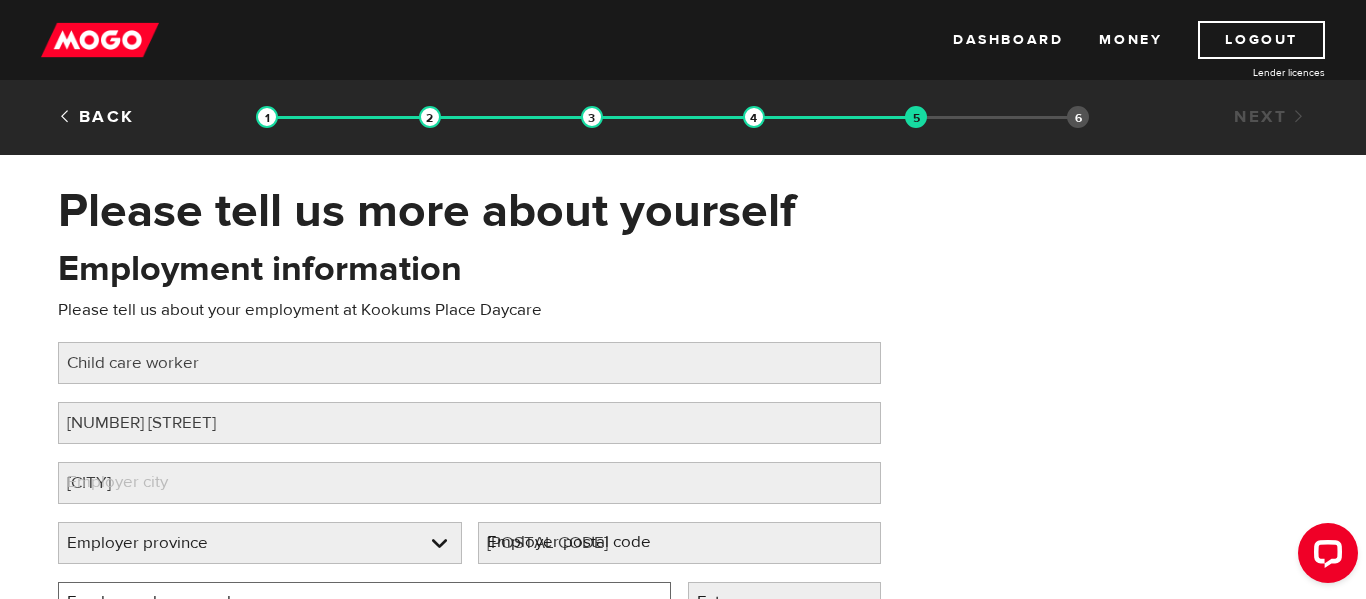 type on "(204) 891-5451" 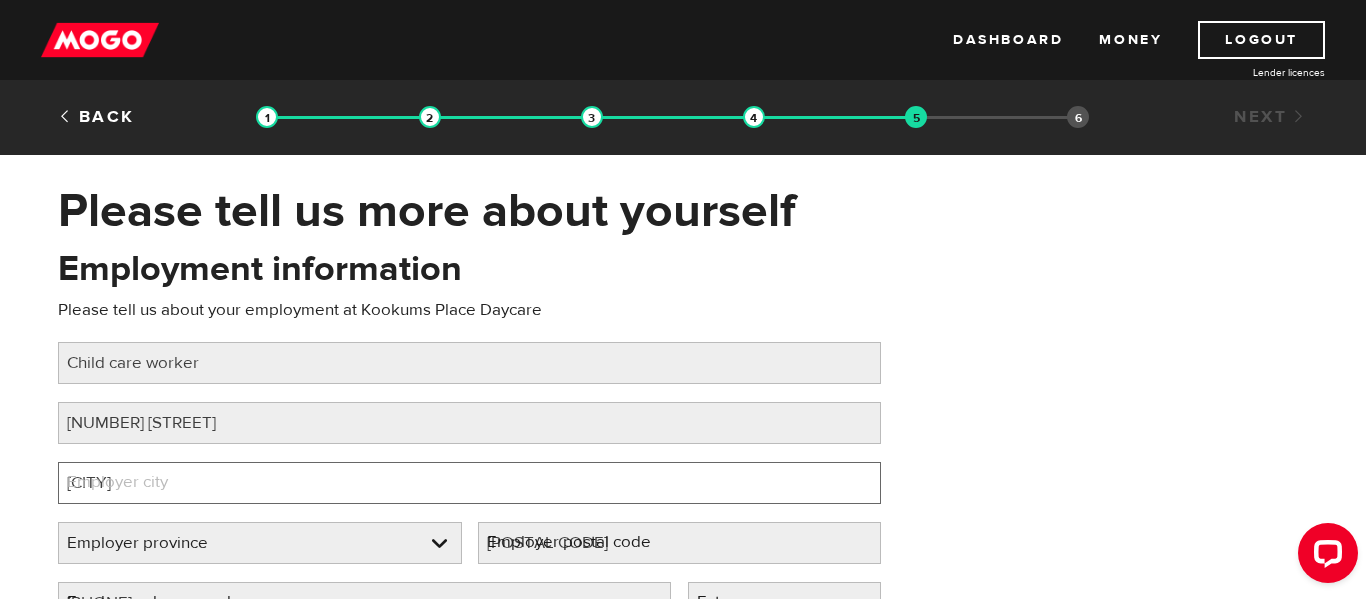 select on "MB" 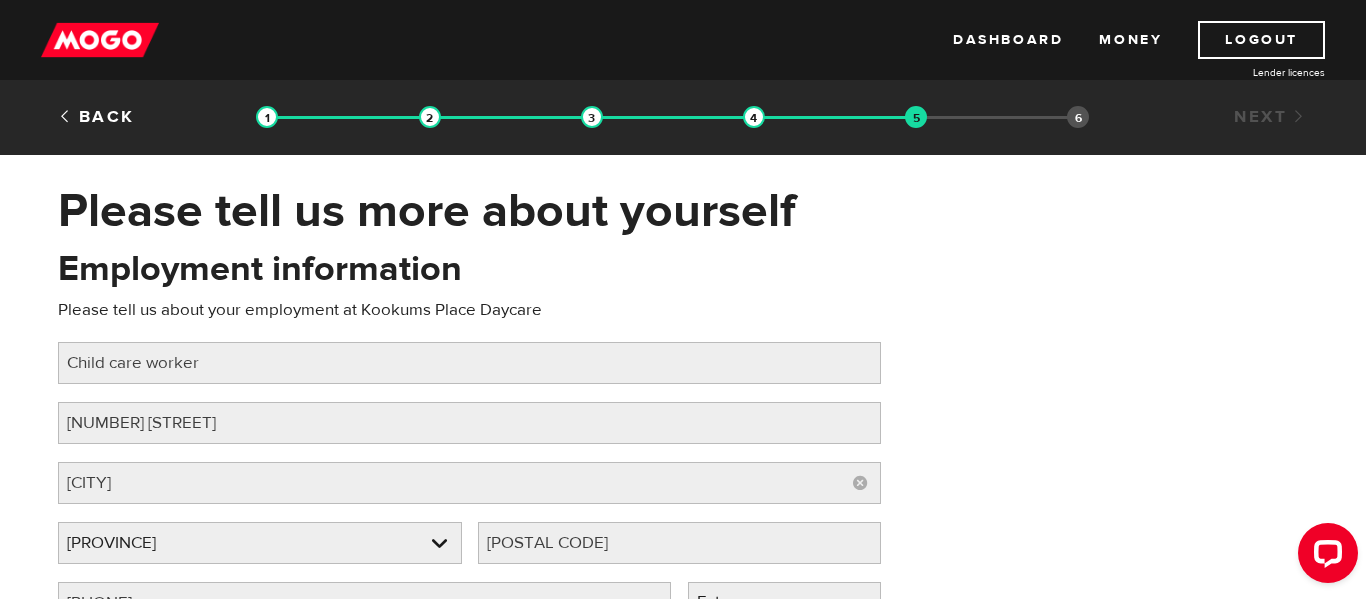 click on "Employment information Please tell us about your employment at Kookums Place Daycare Job title Please fill in your job title Child care worker Employer street address Please fill in your employer's street address 181 higgins avenue Employer city Please fill in your employer's city Winnipeg Employer province Please select your employer's province Manitoba Employer province Alberta
British Columbia
Ontario
Manitoba
New Brunswick
Newfoundland and Labrador
Nova Scotia
Northwest Territories
Nunavut
Prince Edward Island
Quebec
Saskatchewan
Yukon Employer province Alberta British Columbia Ontario Manitoba New Brunswick Newfoundland and Labrador Nova Scotia Northwest Territories Nunavut Prince Edward Island Quebec Saskatchewan Yukon Employer postal code Please fill in your employer's postal code R3B 0Z8 Employer phone number Please fill in your employer's phone number (204) 891-5451 Ext." at bounding box center (683, 443) 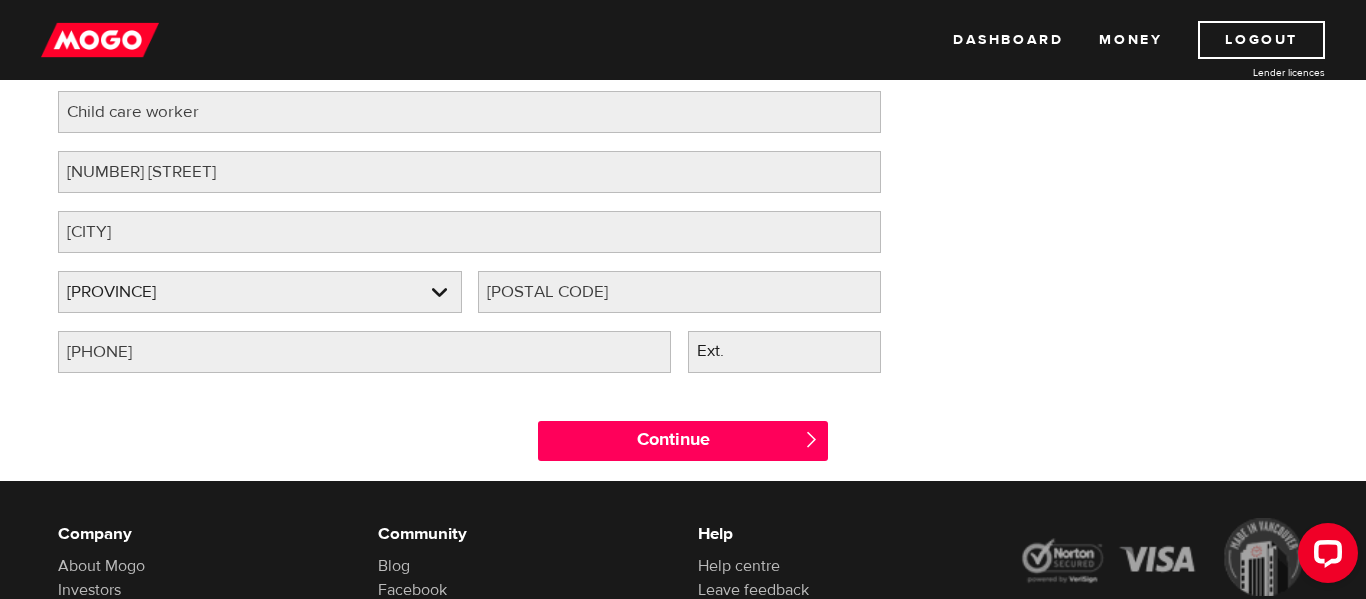 scroll, scrollTop: 280, scrollLeft: 0, axis: vertical 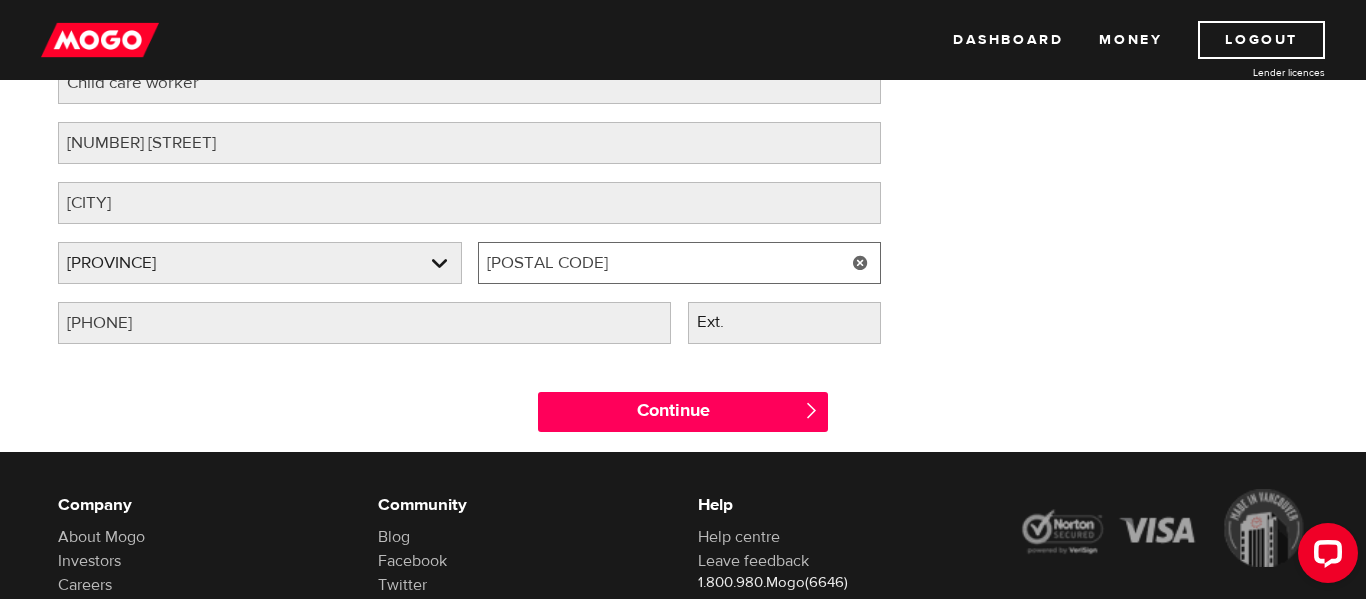 click on "R3B 0Z8" at bounding box center [680, 263] 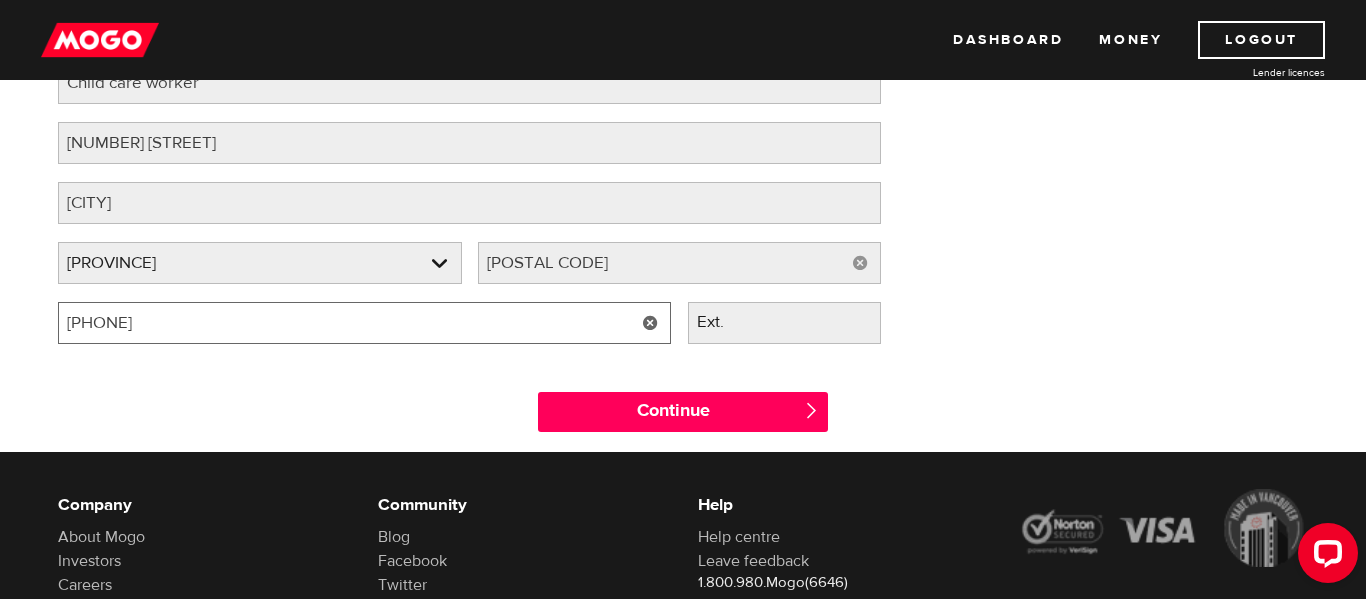 click on "(204) 891-5451" at bounding box center (364, 323) 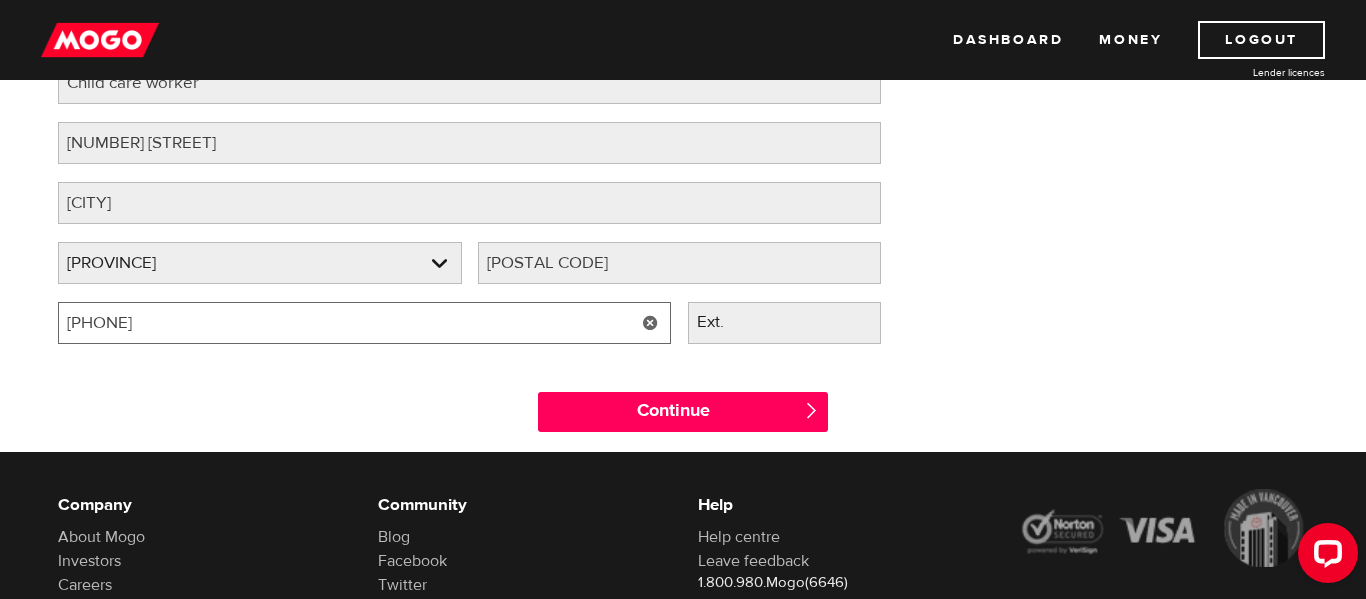 type on "(204) 989-6246" 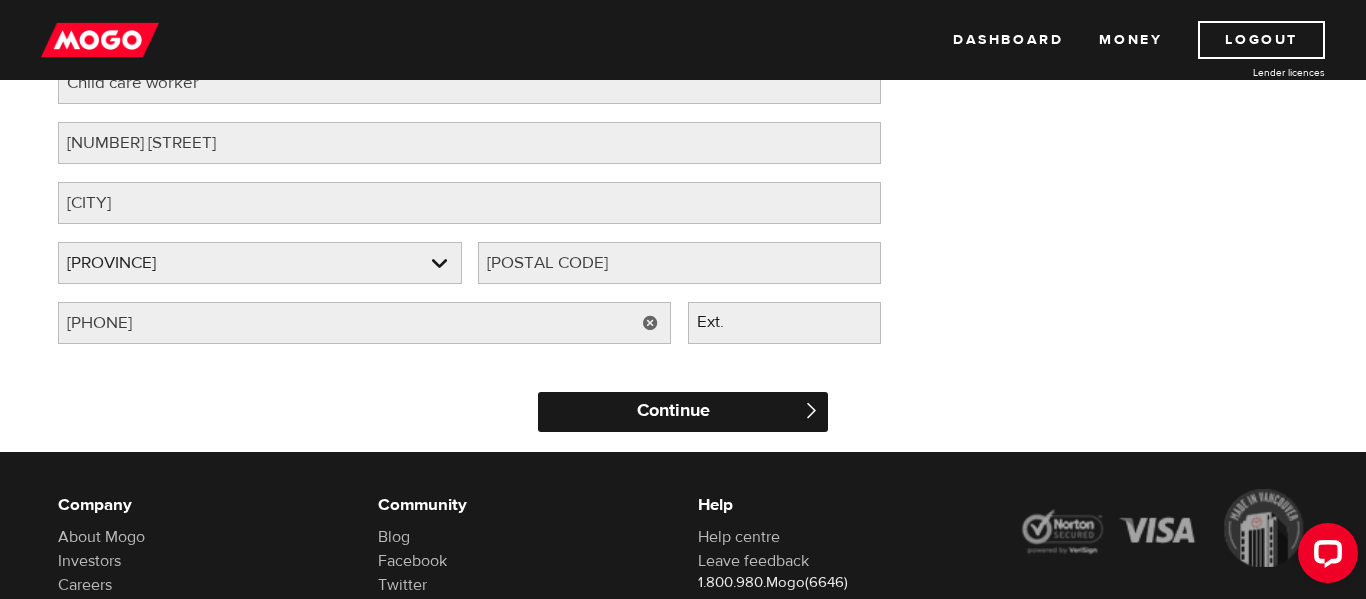 click on "Continue" at bounding box center (683, 412) 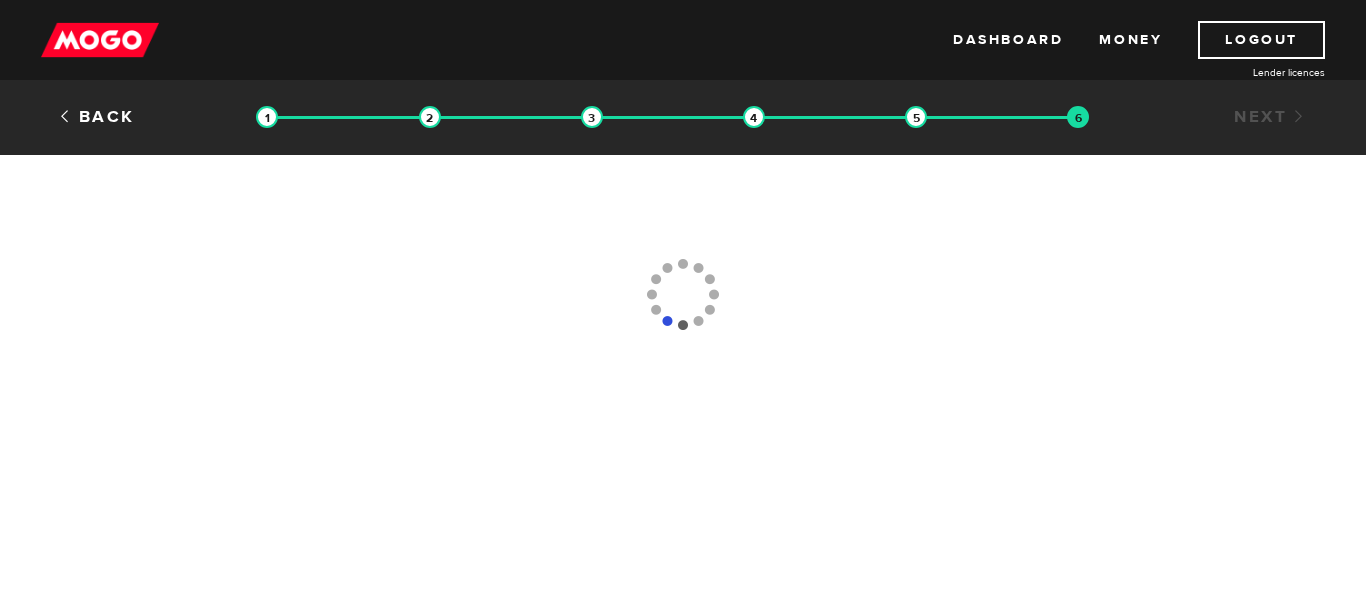 scroll, scrollTop: 0, scrollLeft: 0, axis: both 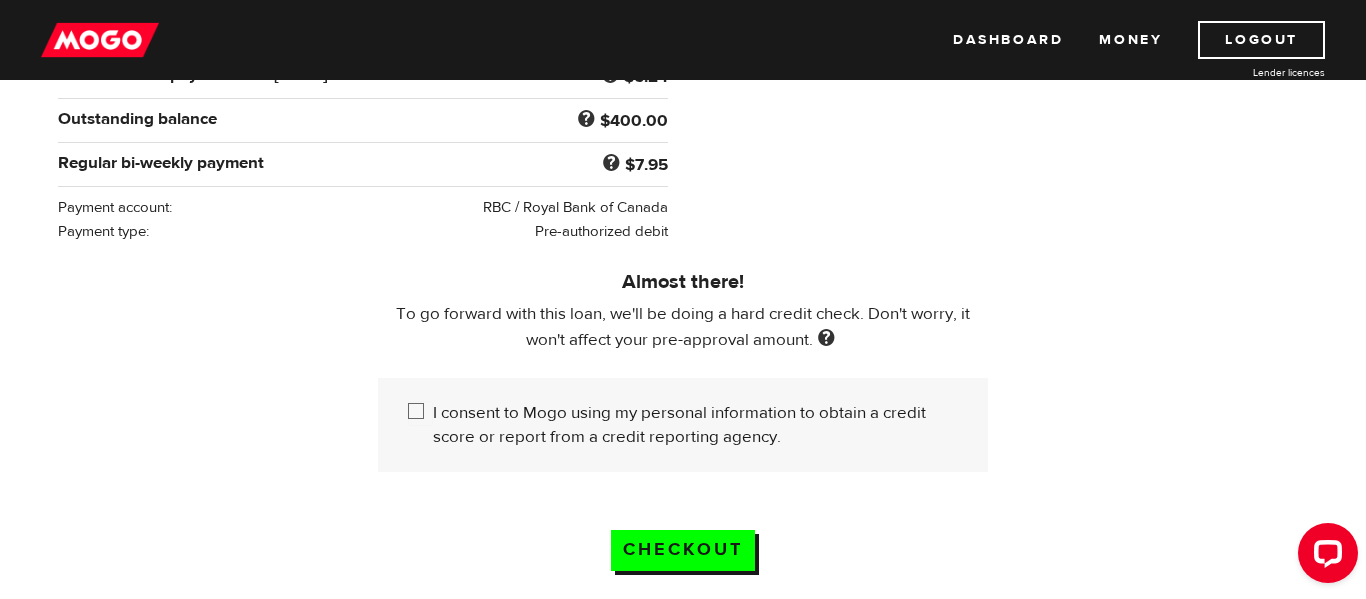 click on "I consent to Mogo using my personal information to obtain a credit score or report from a credit reporting agency." at bounding box center (695, 425) 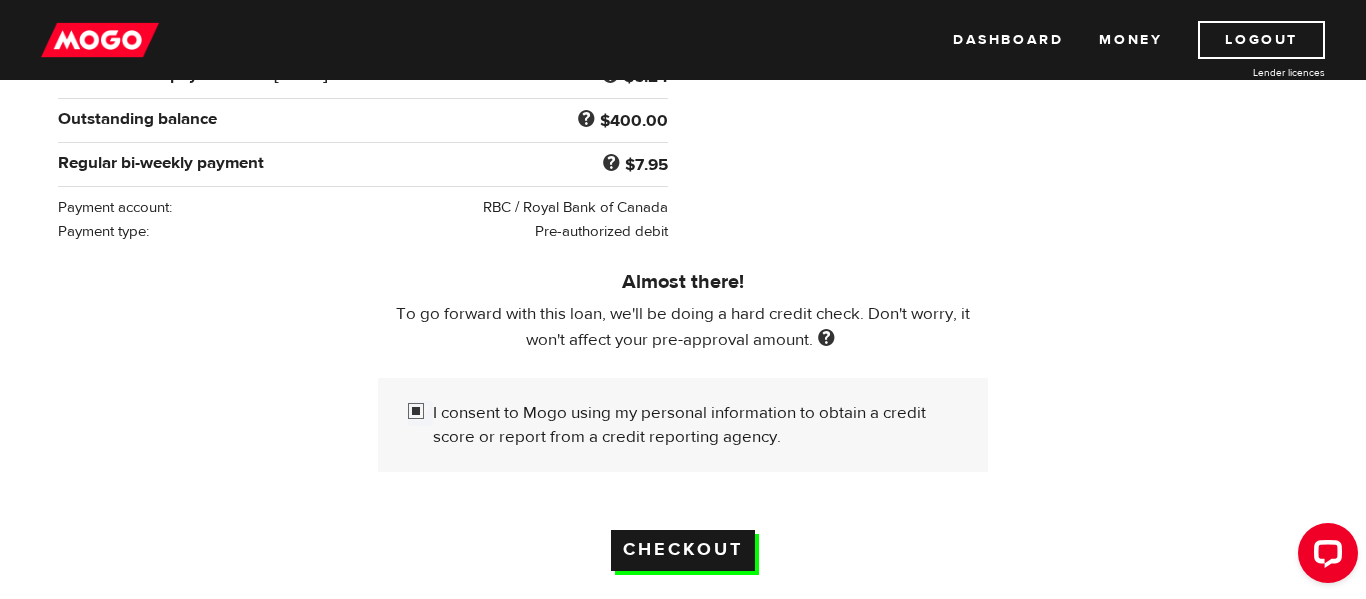 click on "Checkout" at bounding box center [683, 550] 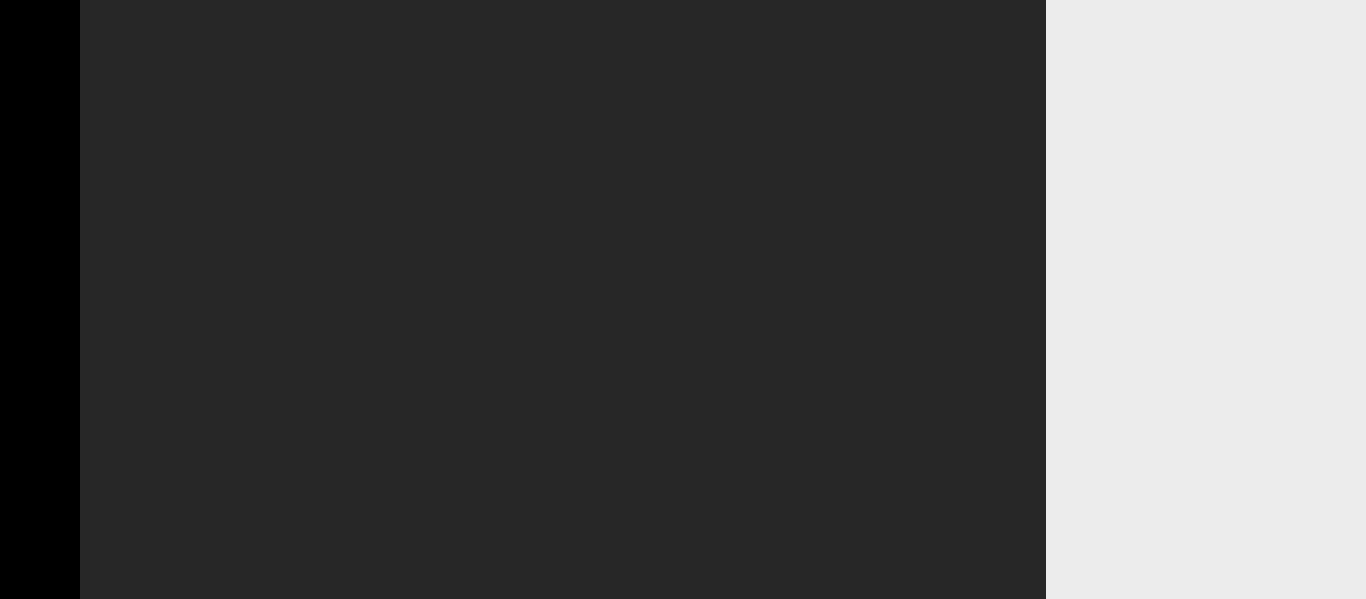 scroll, scrollTop: 0, scrollLeft: 0, axis: both 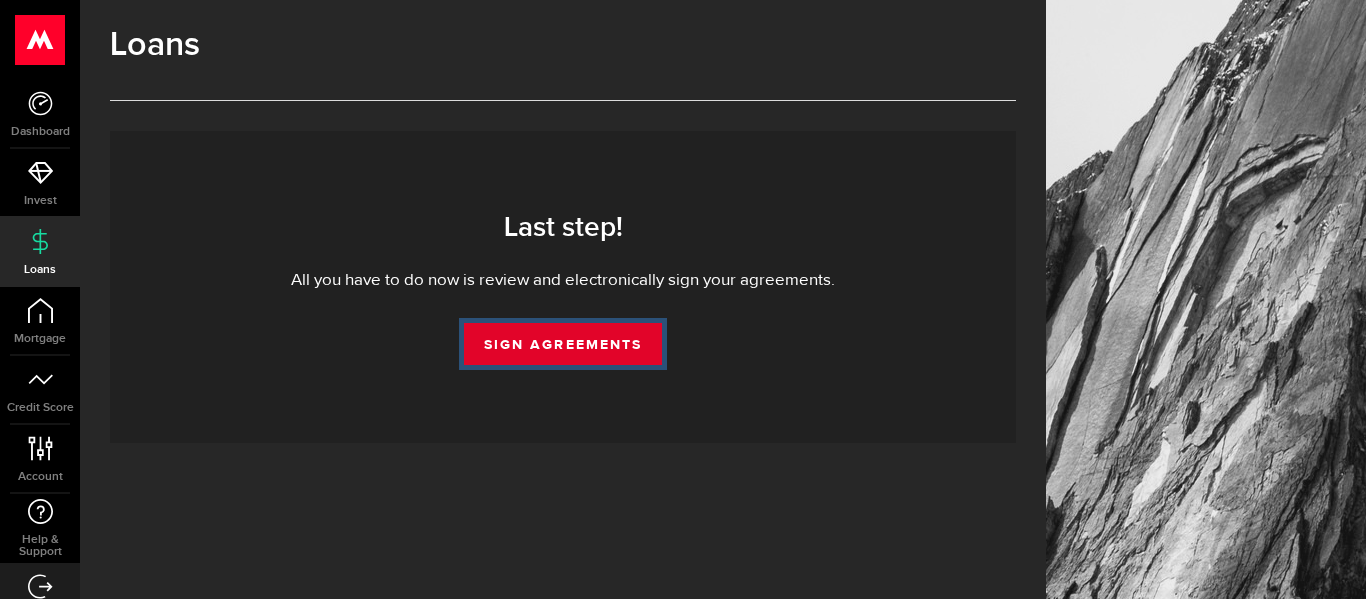 click on "Sign Agreements" at bounding box center (563, 344) 